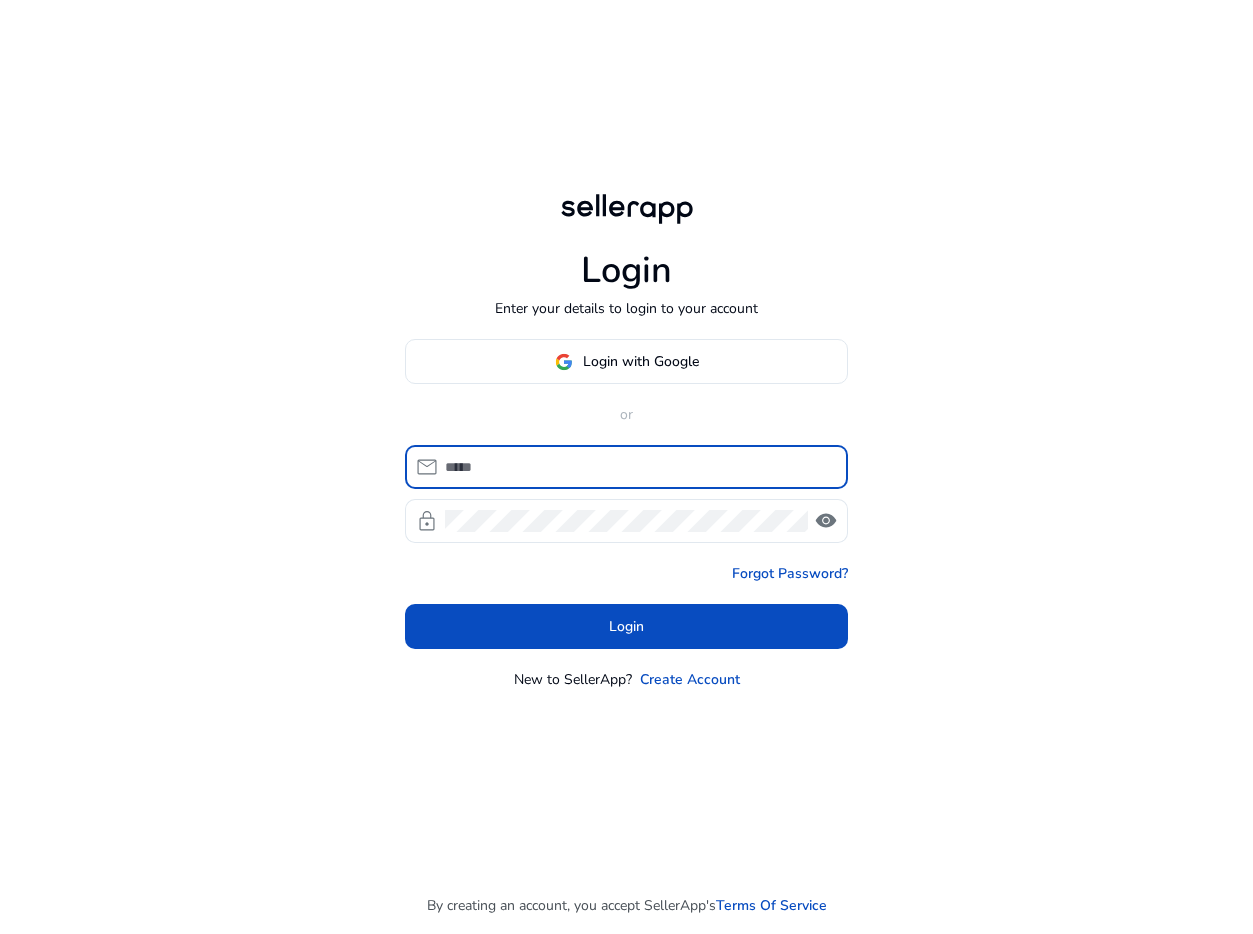 scroll, scrollTop: 0, scrollLeft: 0, axis: both 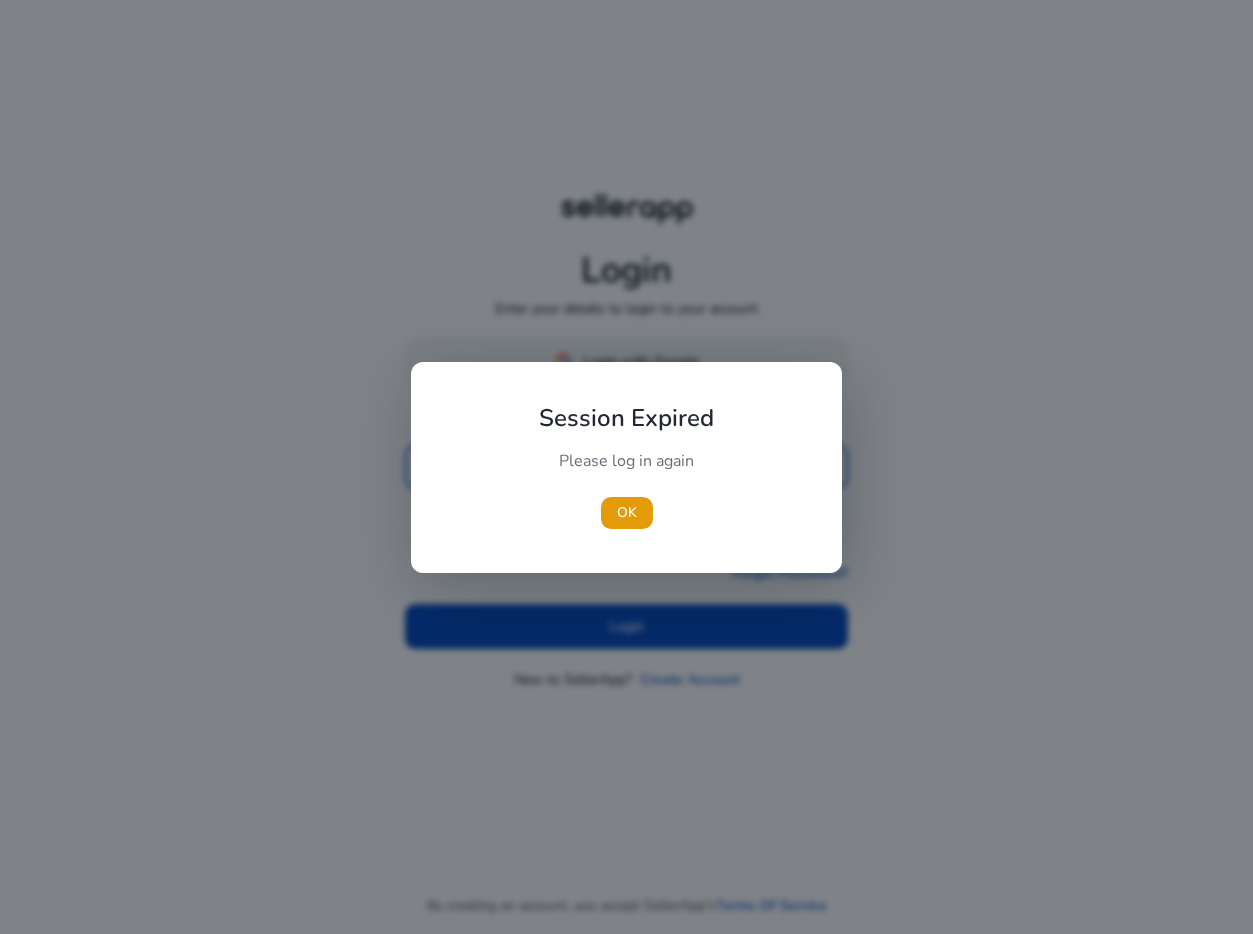 type 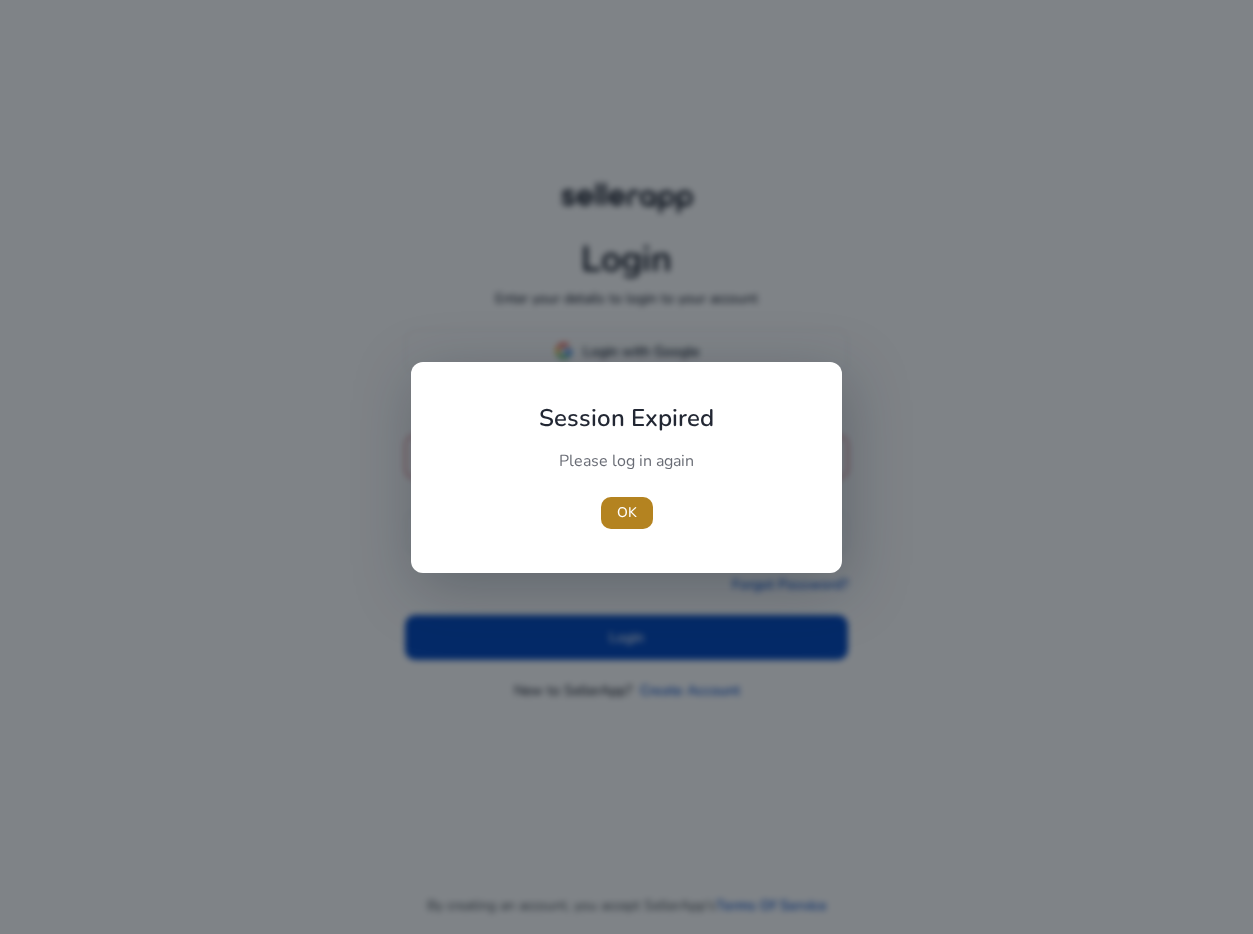 click at bounding box center [627, 513] 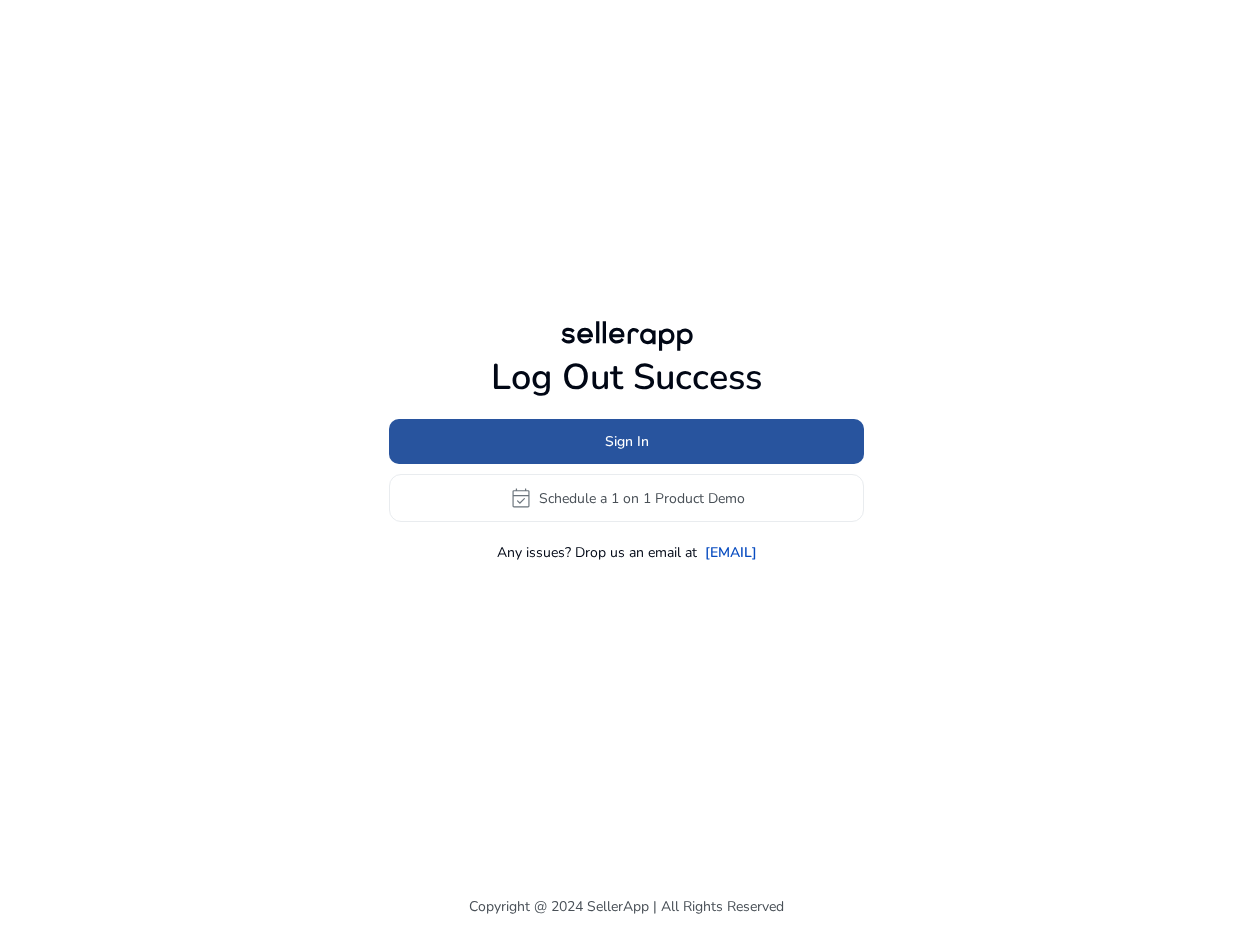 click on "Sign In" 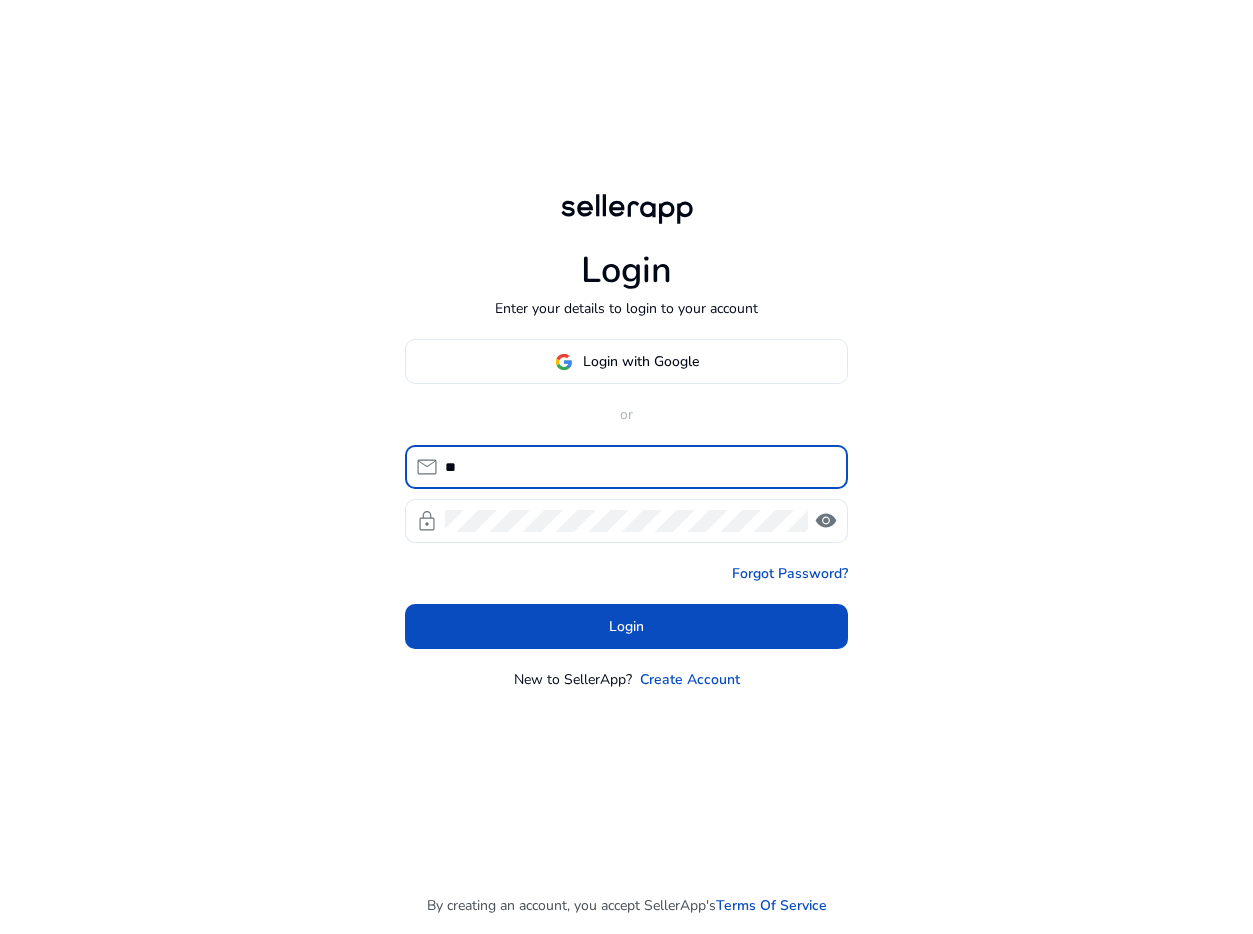 type on "***" 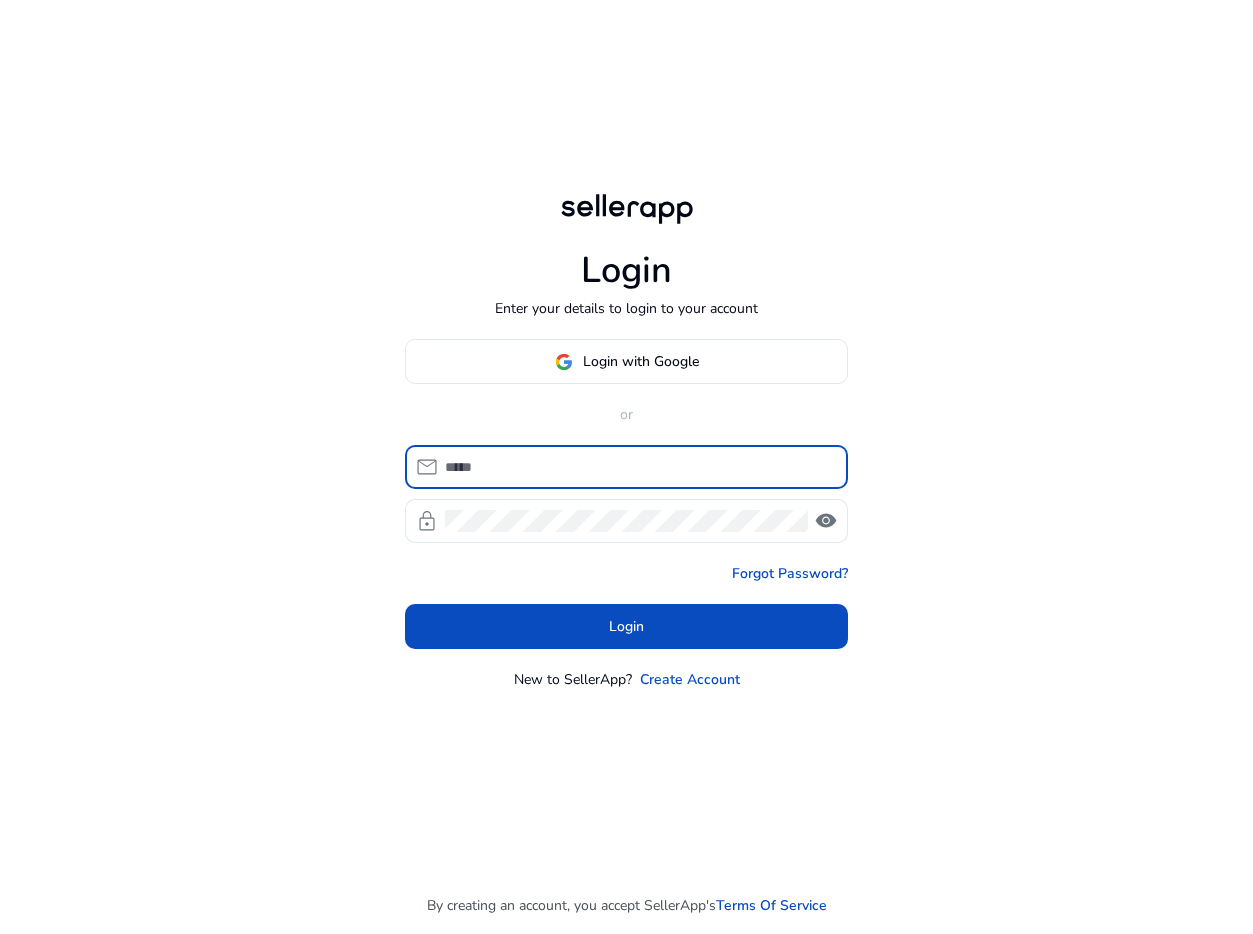 type on "**********" 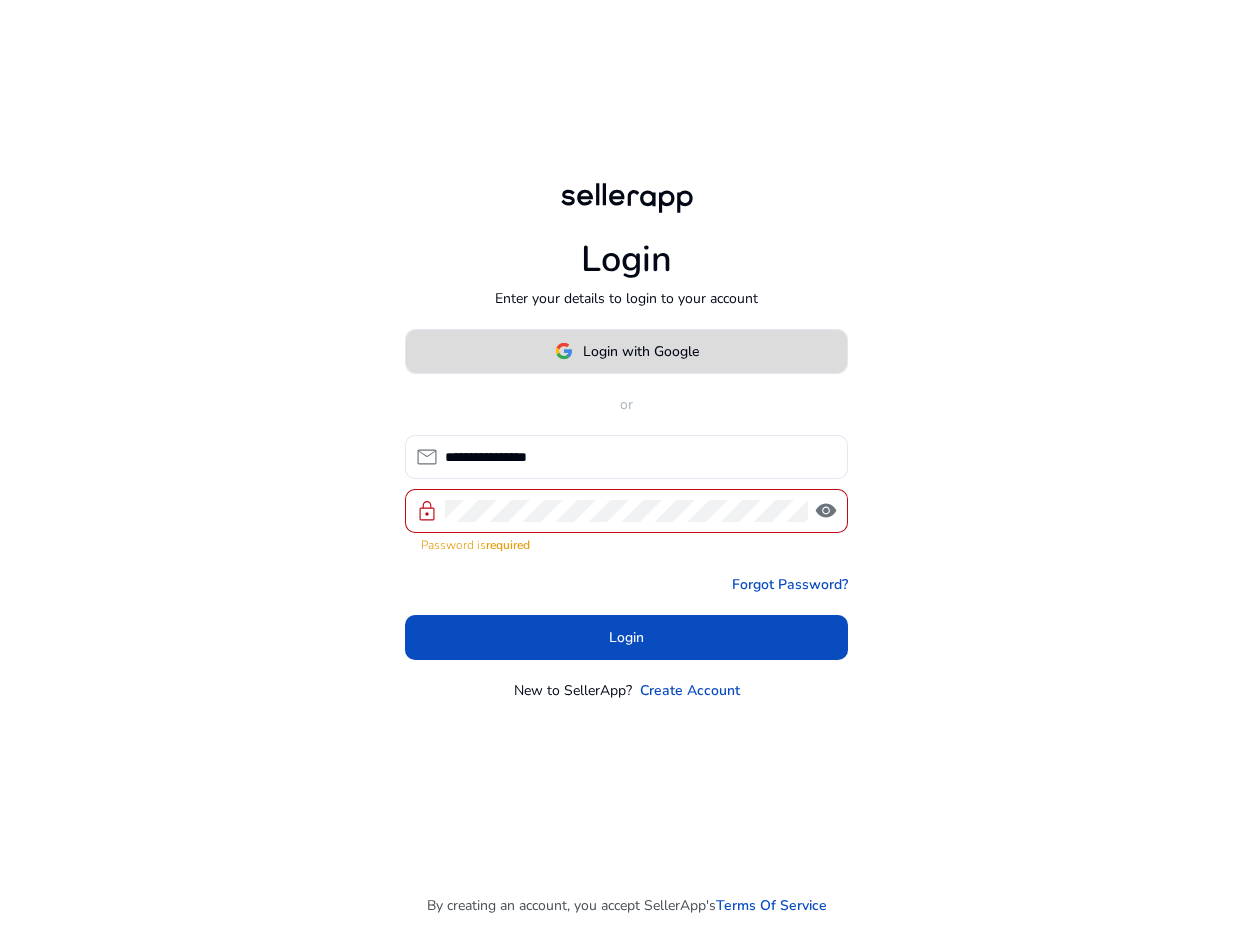 click 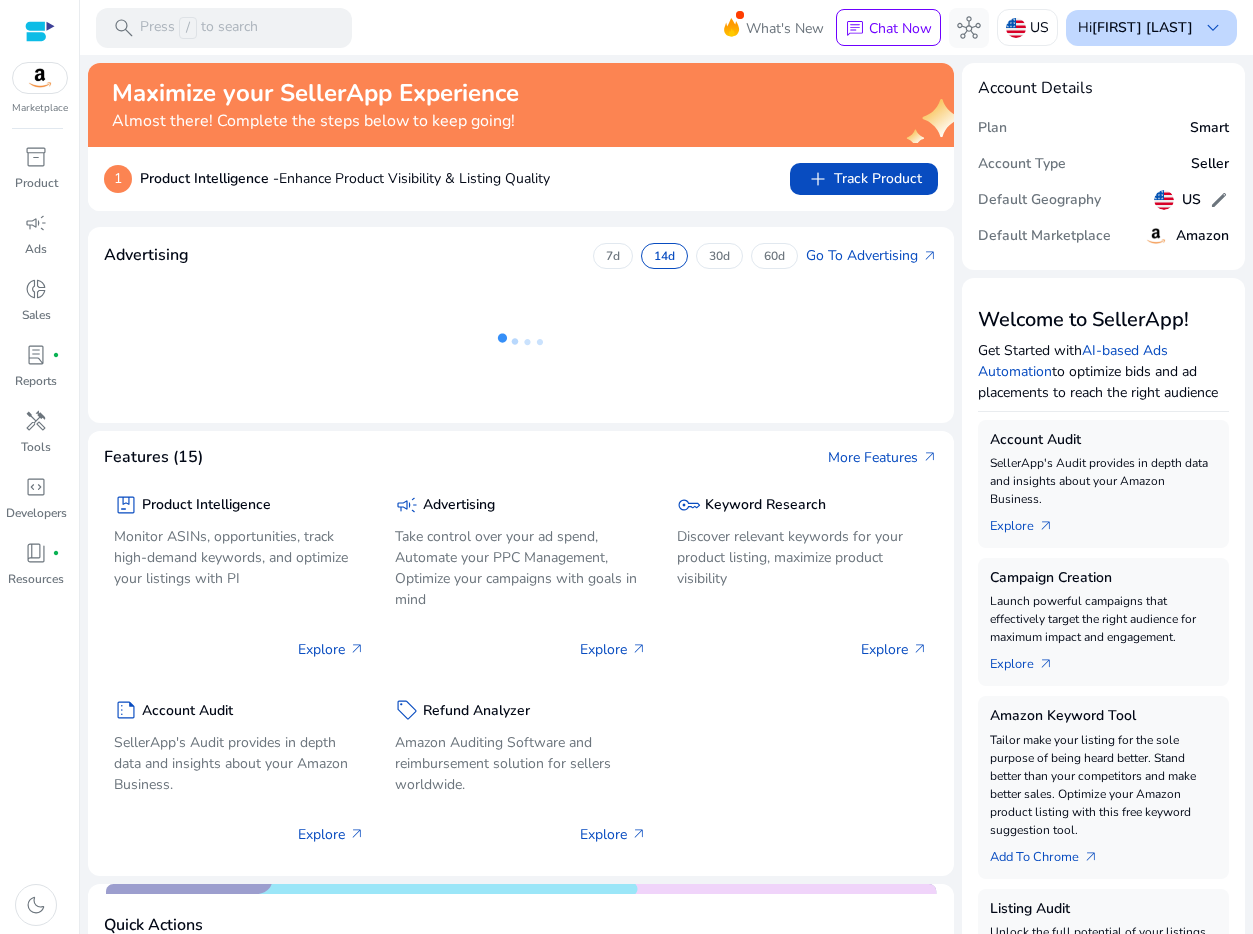 click on "keyboard_arrow_down" at bounding box center [1213, 28] 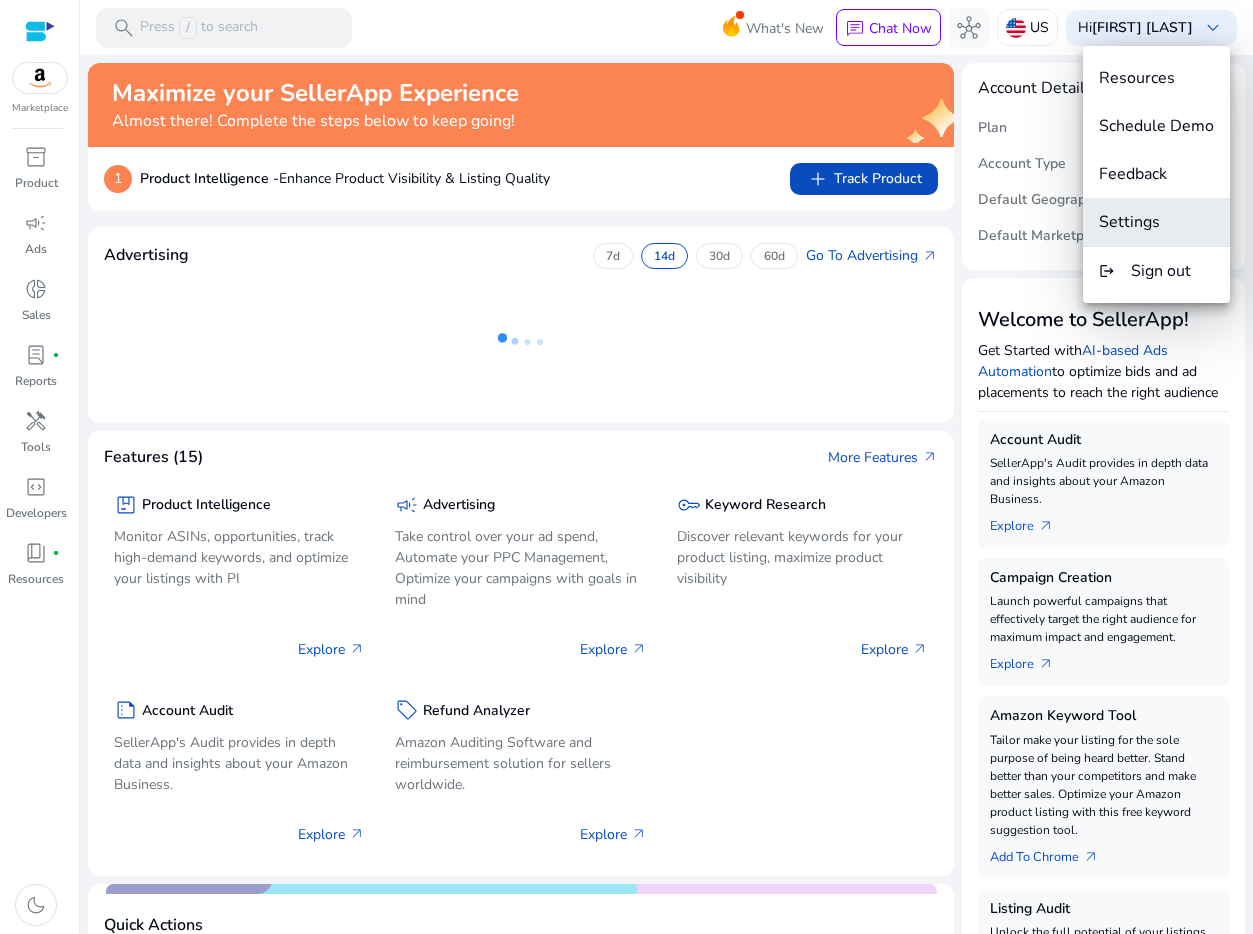 click on "Settings" at bounding box center [1156, 222] 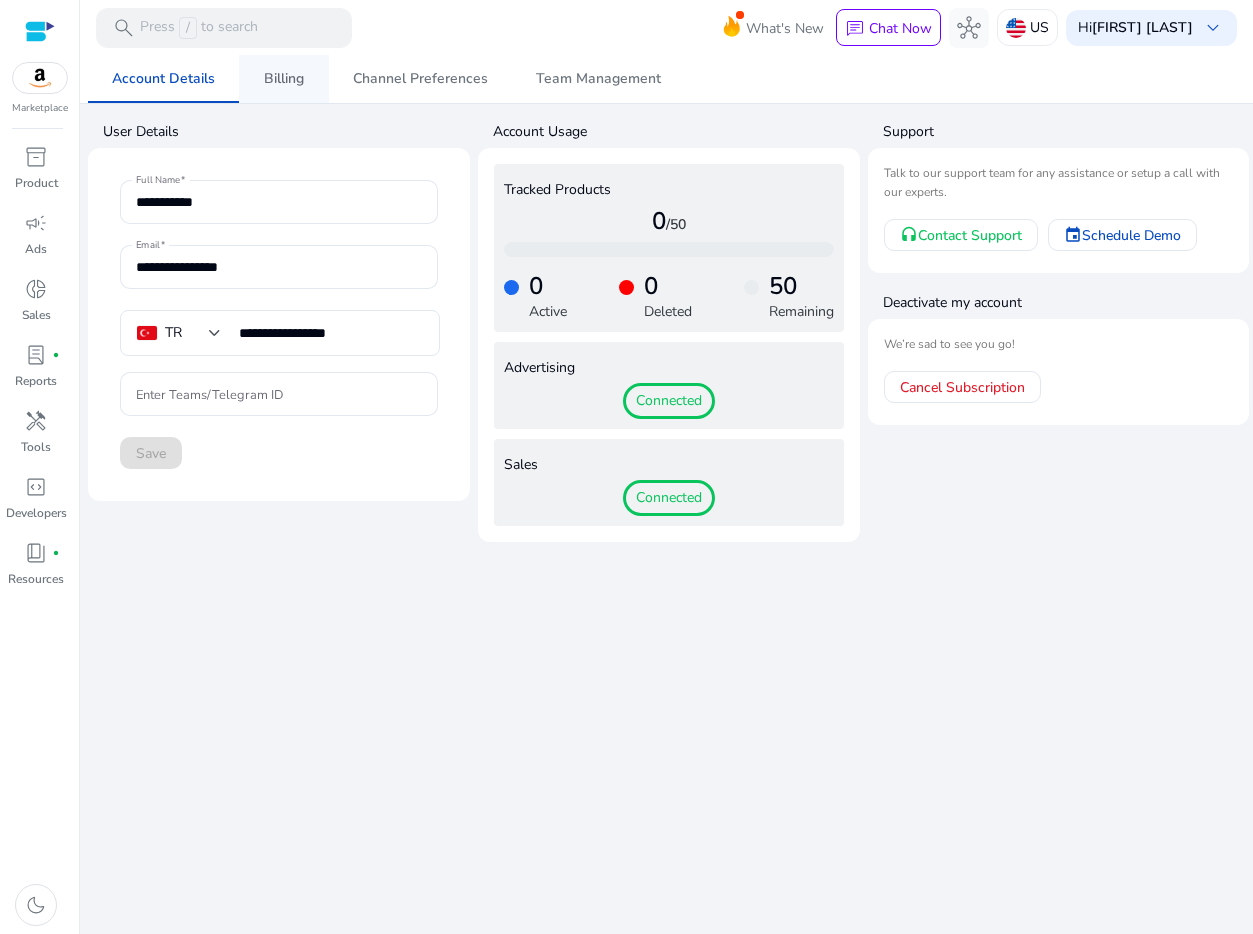 click on "Billing" at bounding box center (284, 79) 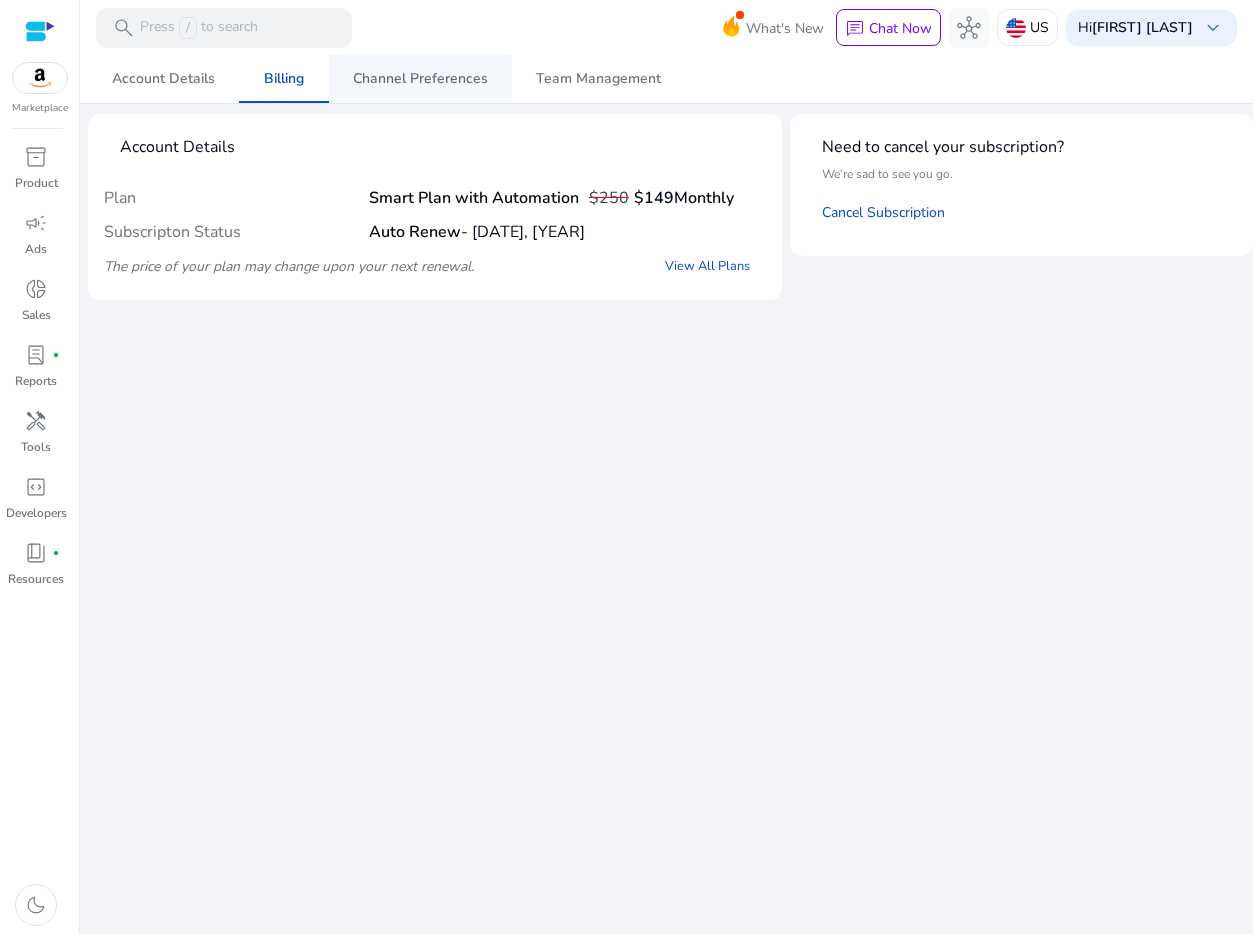 click on "Channel Preferences" at bounding box center [420, 79] 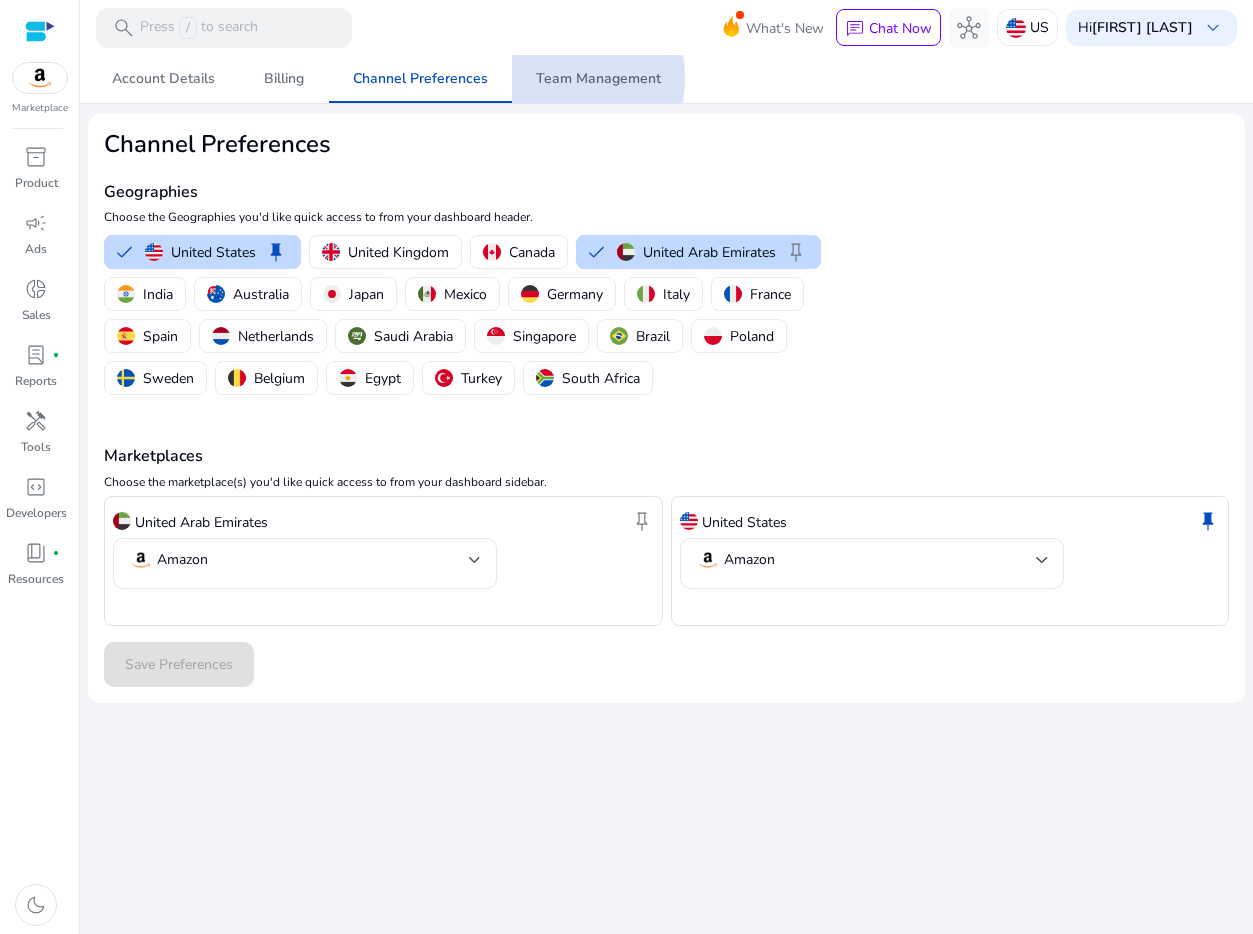 click on "Team Management" at bounding box center (598, 79) 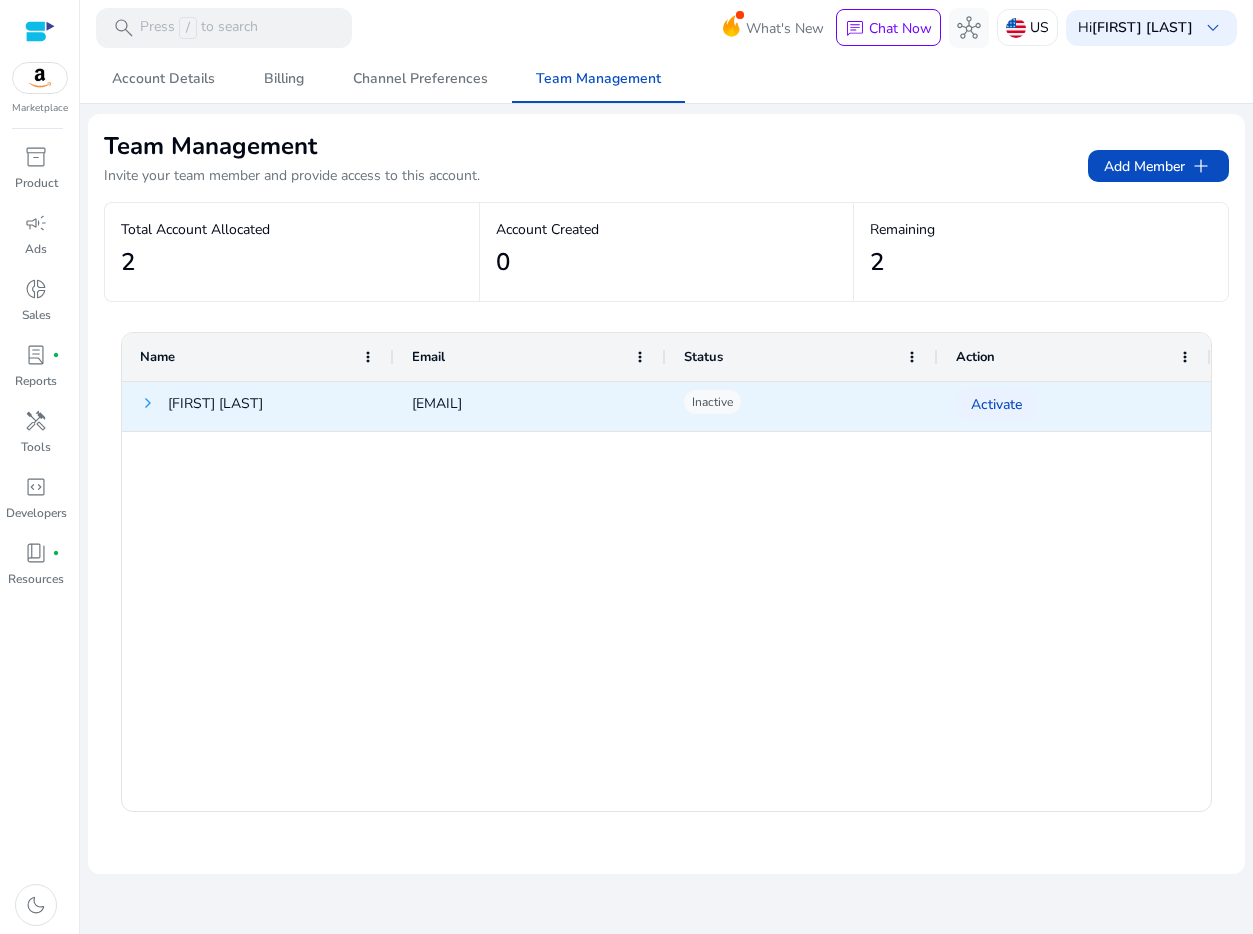 click 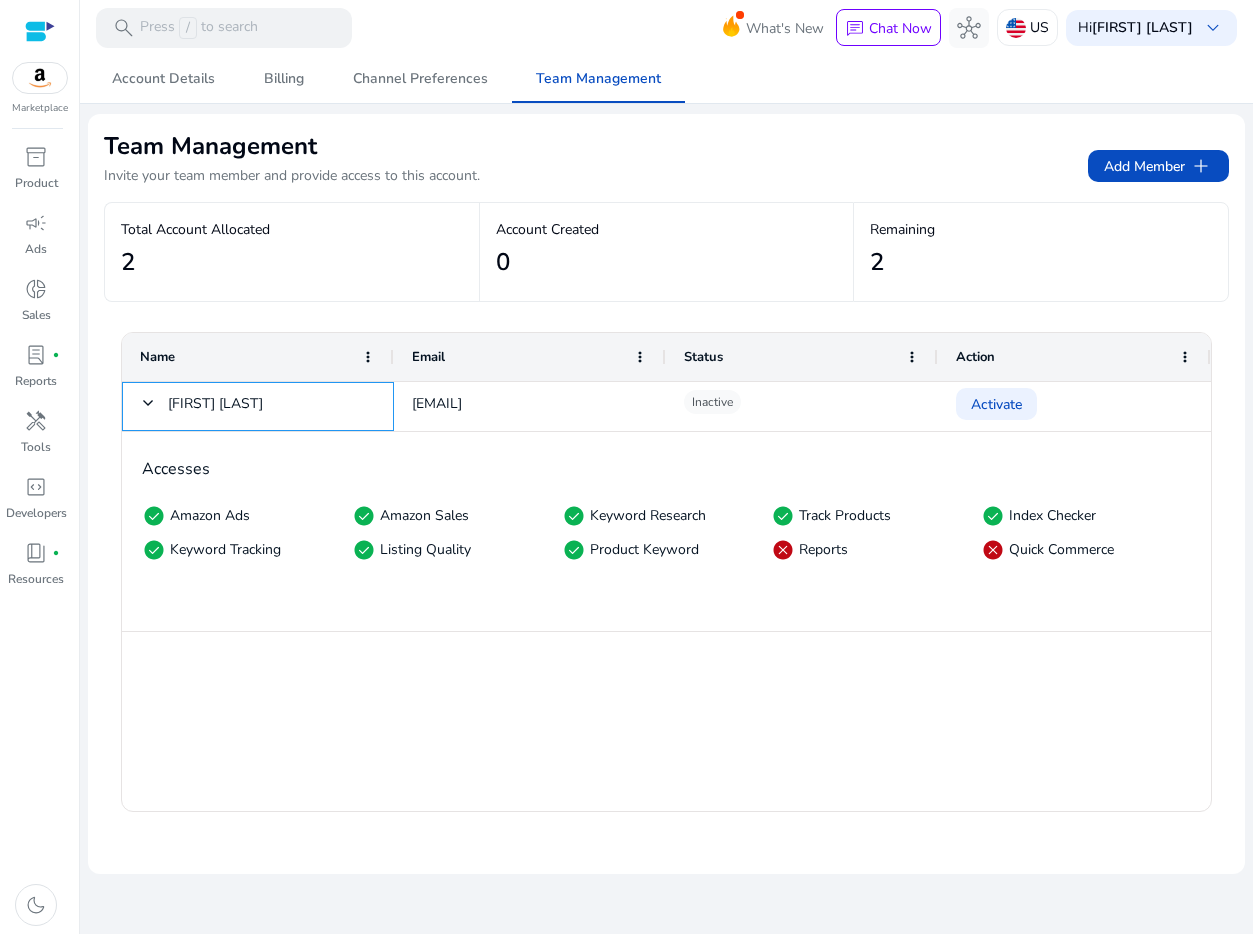 scroll, scrollTop: 0, scrollLeft: 0, axis: both 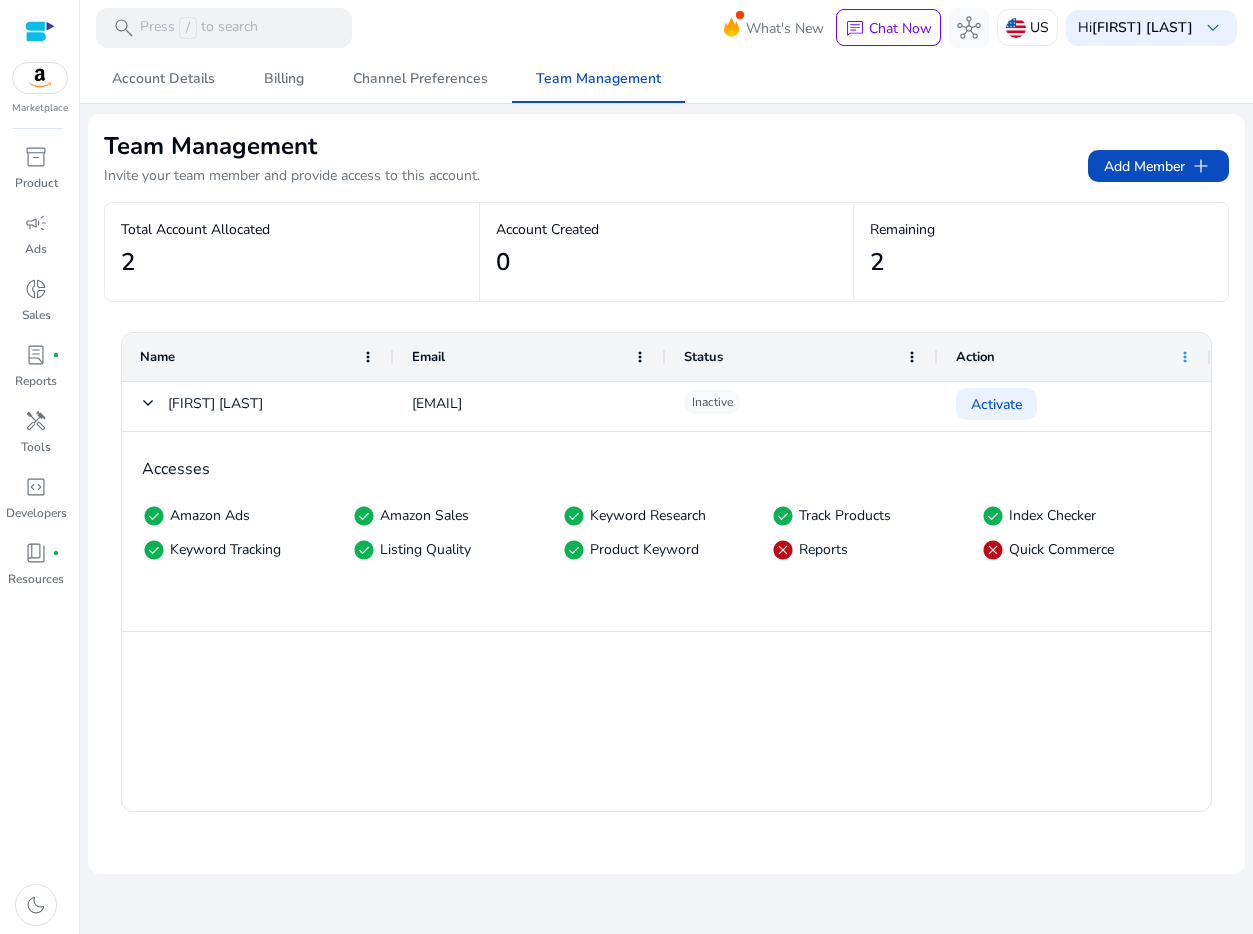 click 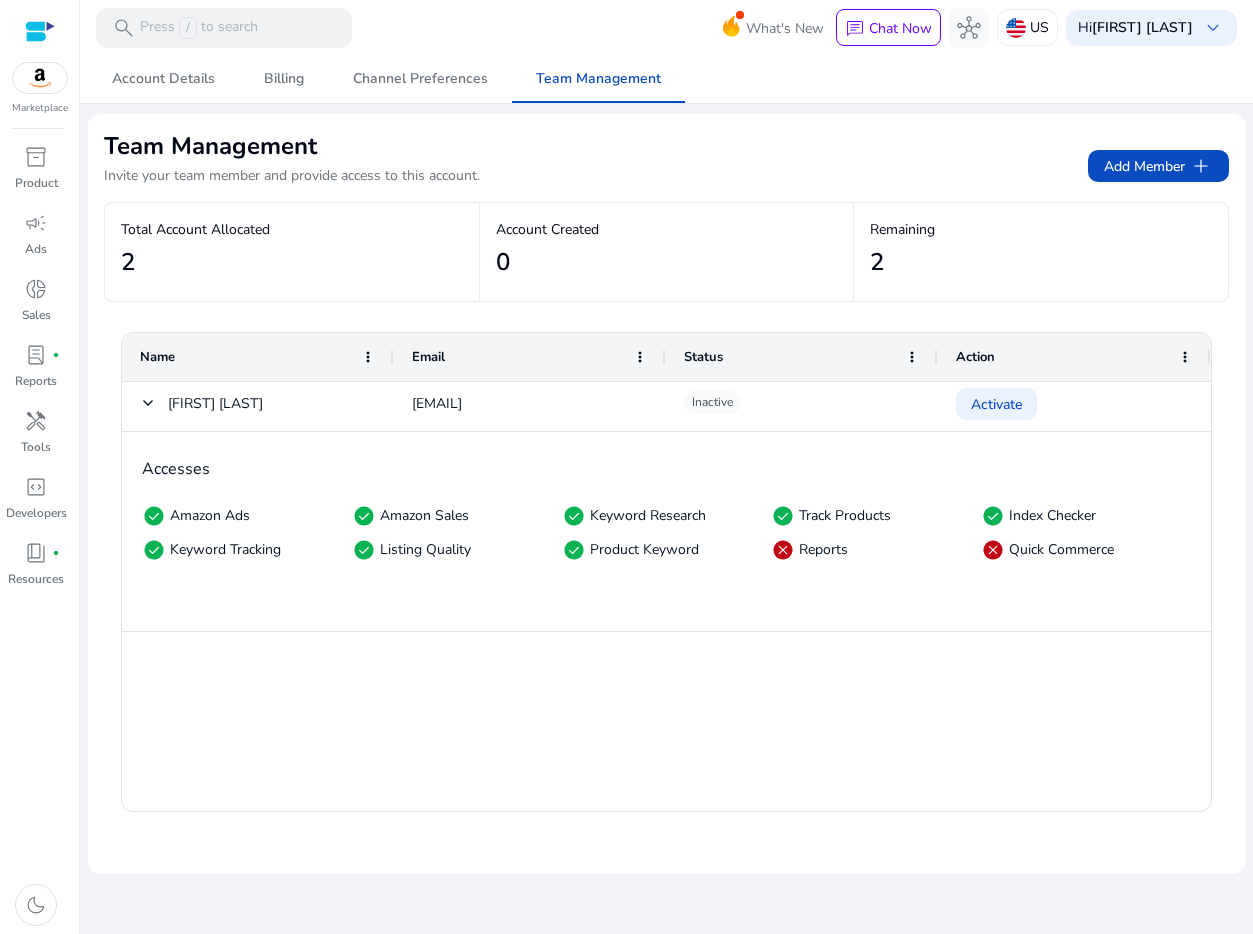click on "Press ENTER to sort. Press ALT DOWN to open column menu
Drag here to set row groups Drag here to set column labels
Name
Email
Status
Action" 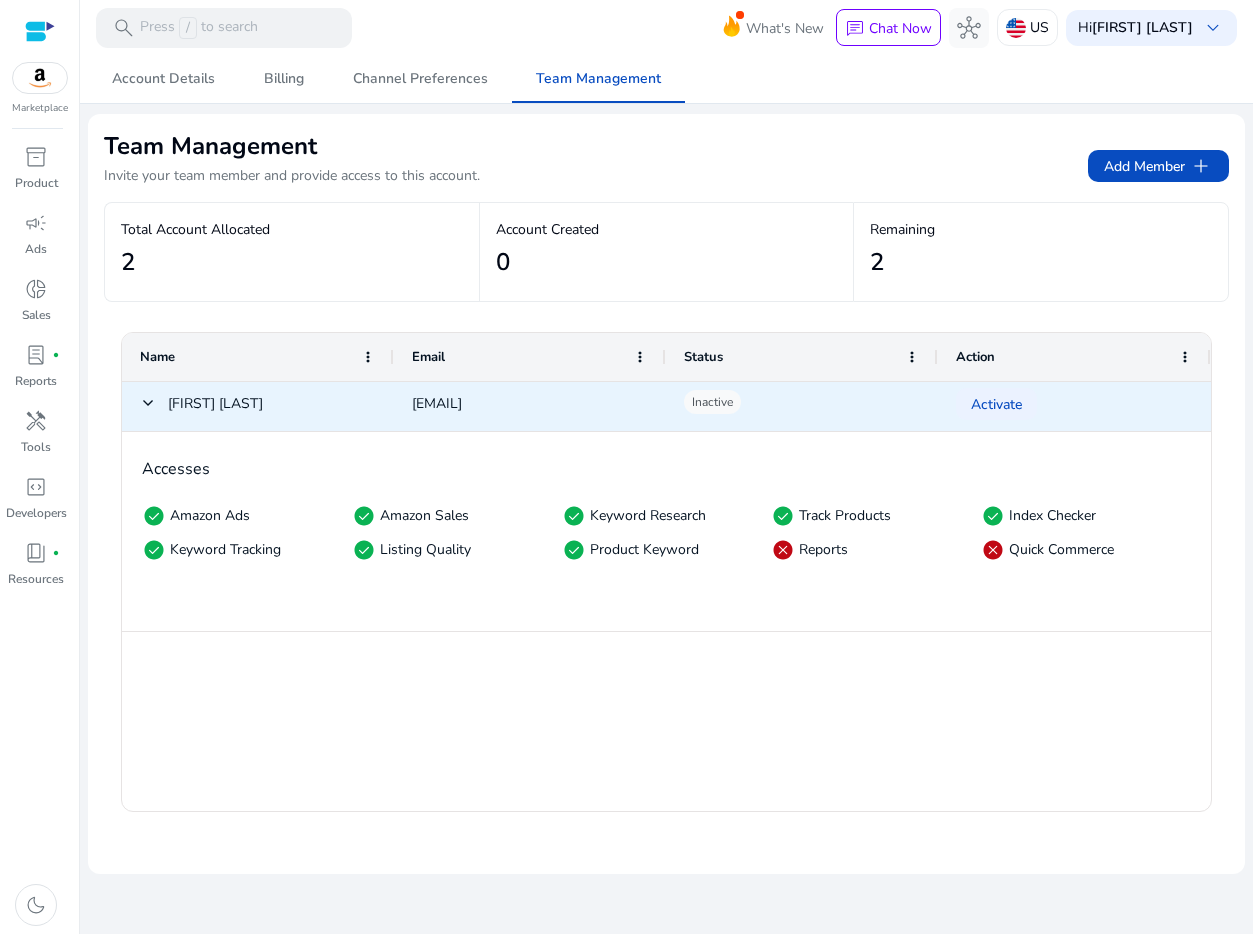 click on "Inactive" 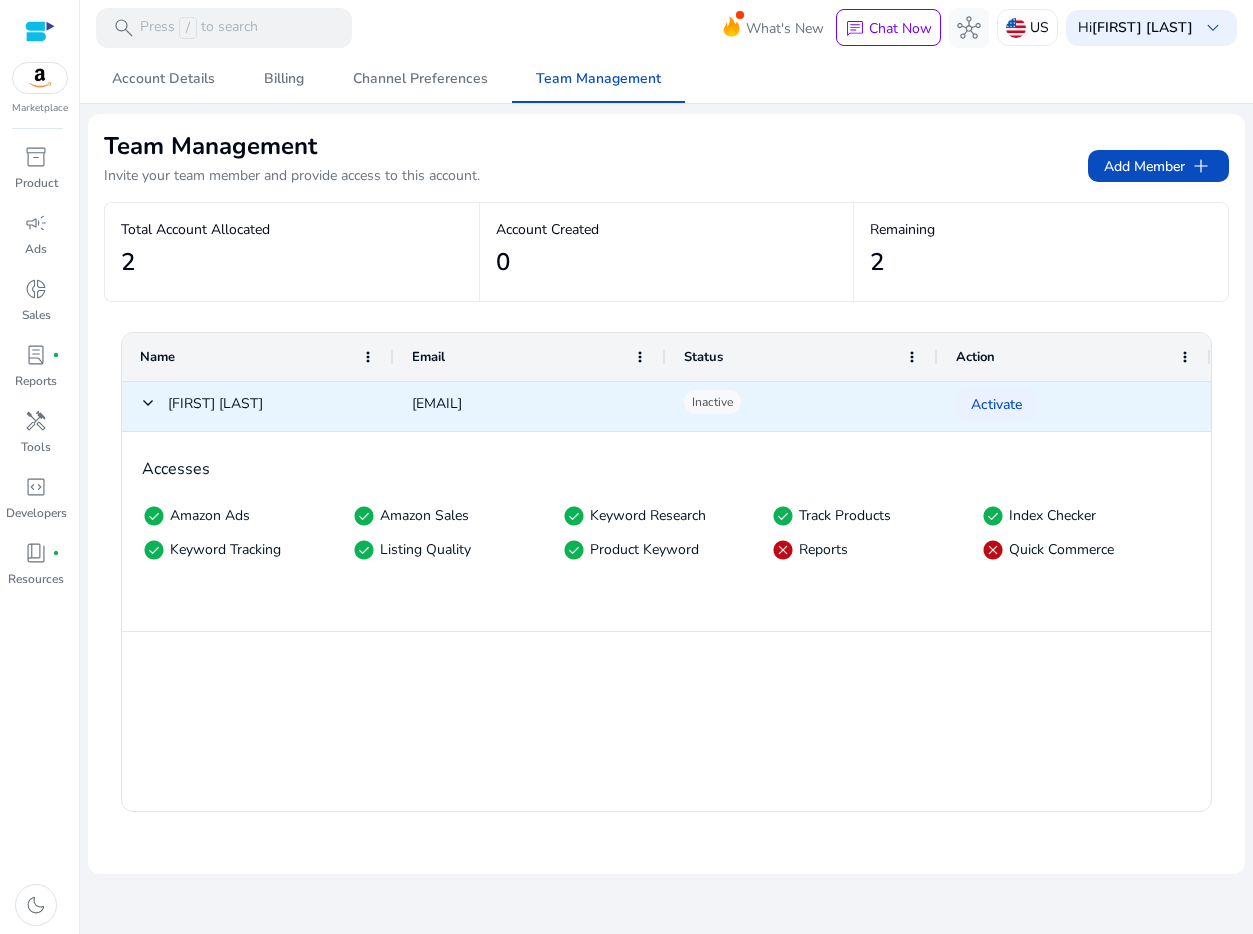 click on "[EMAIL]" 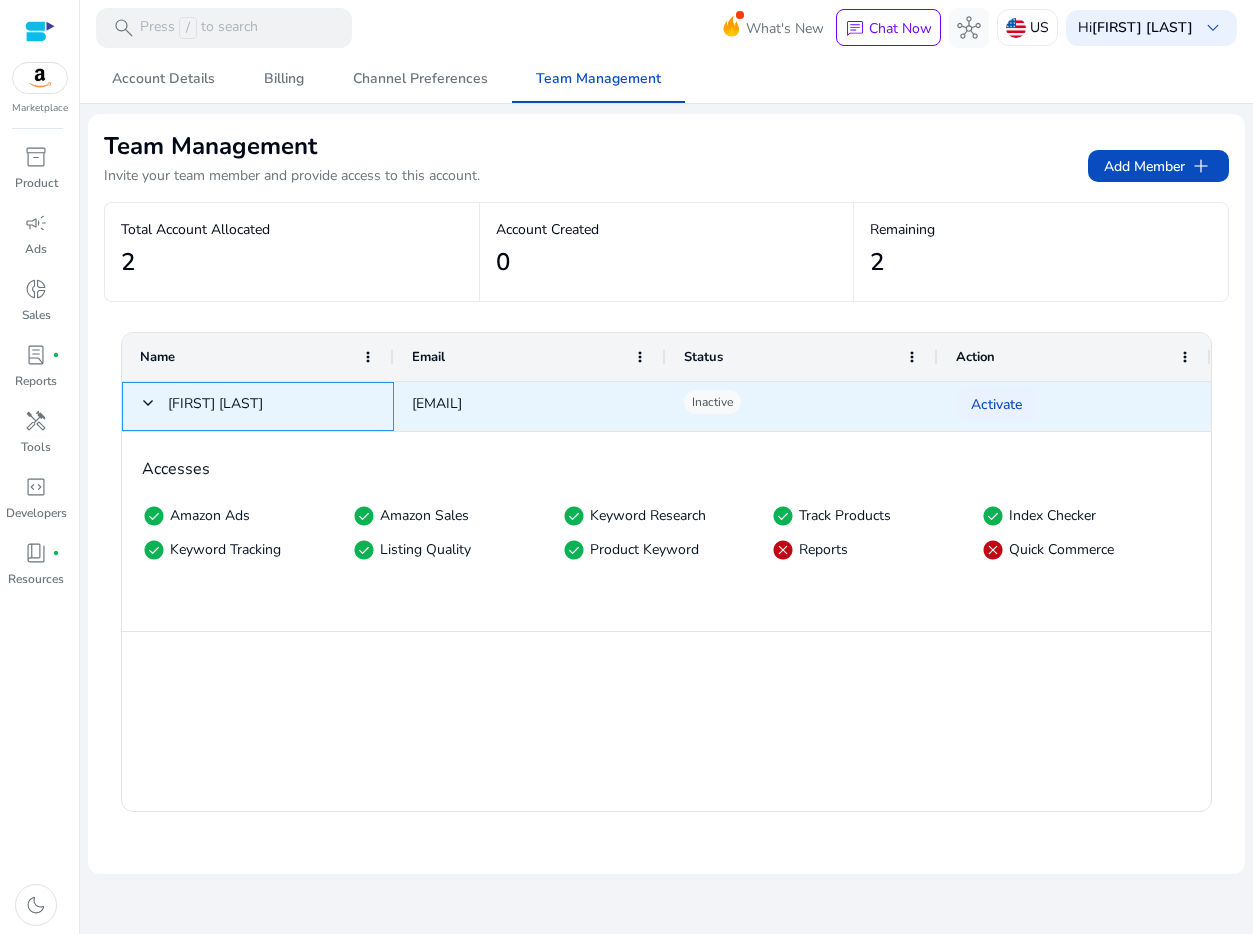 click on "[FIRST] [LAST]" 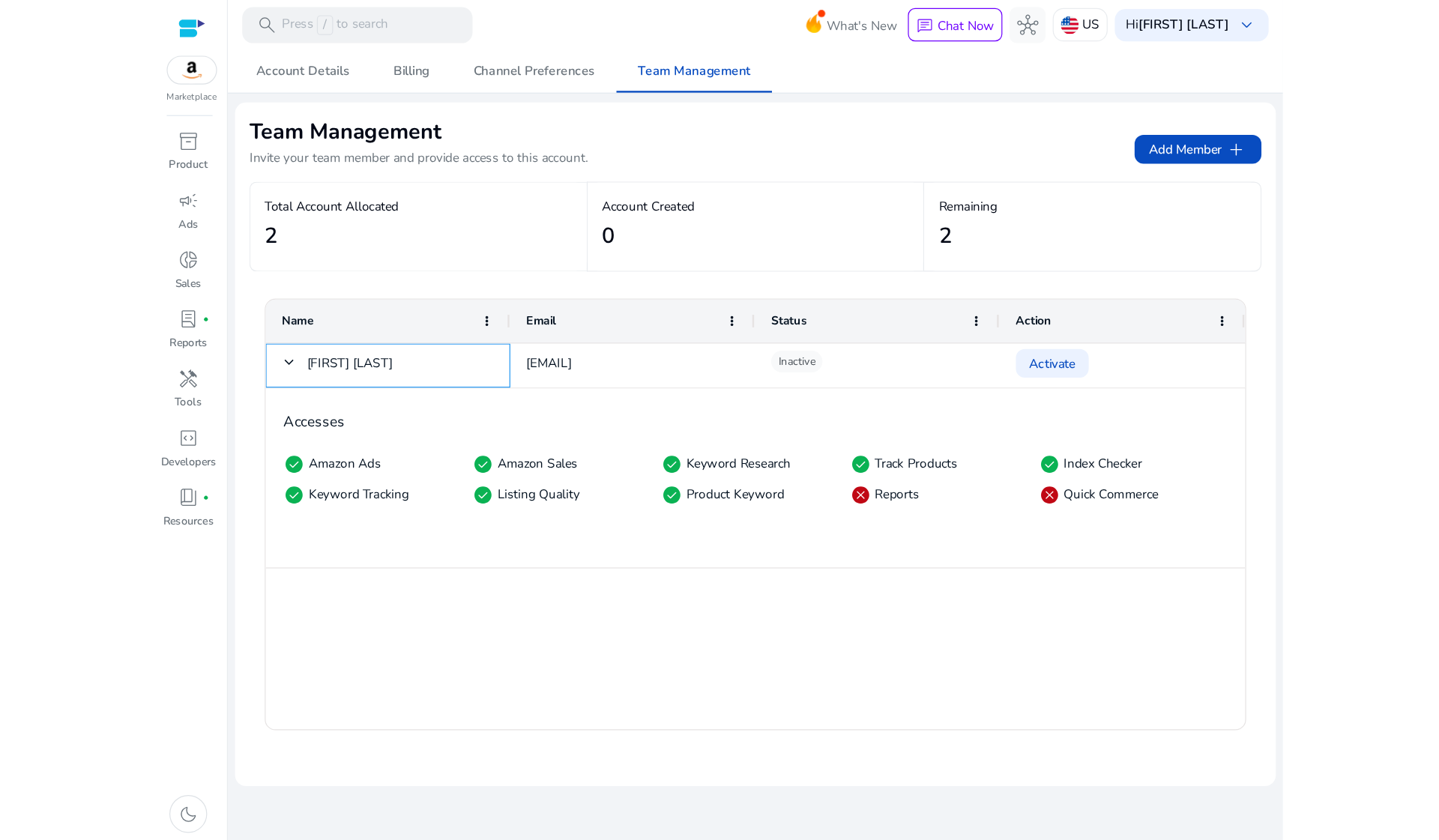 scroll, scrollTop: 0, scrollLeft: 0, axis: both 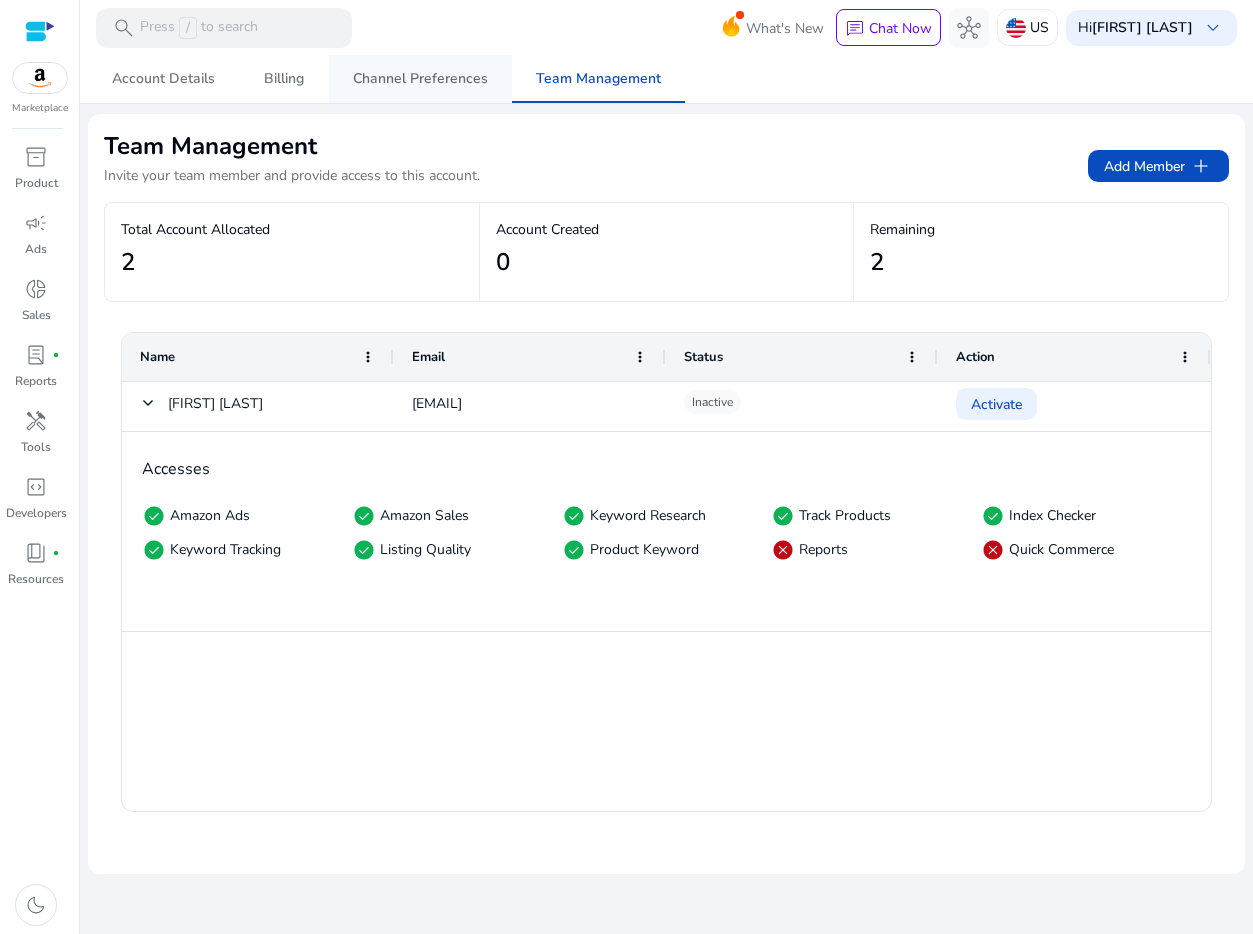 click on "Channel Preferences" at bounding box center [420, 79] 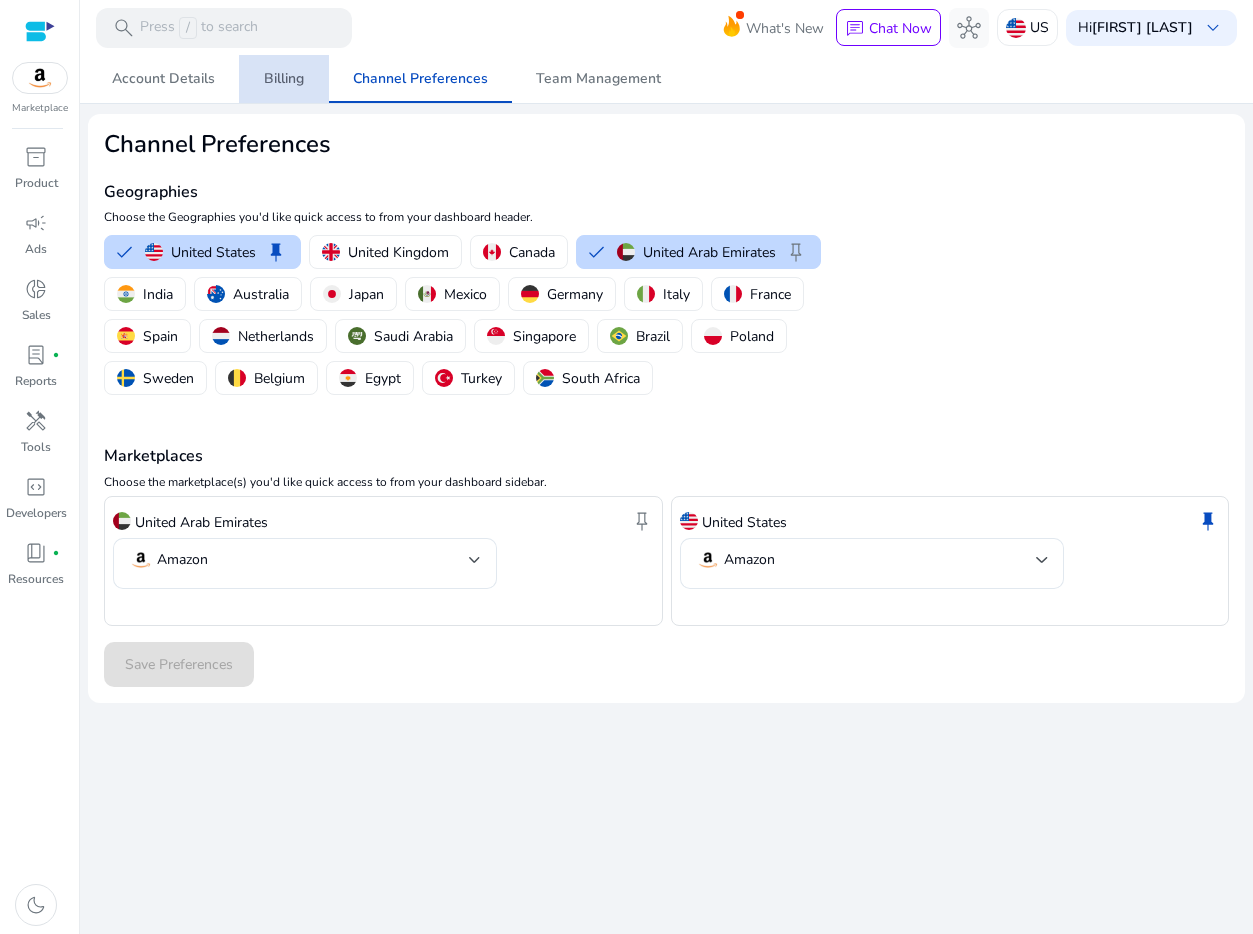 click on "Billing" at bounding box center (284, 79) 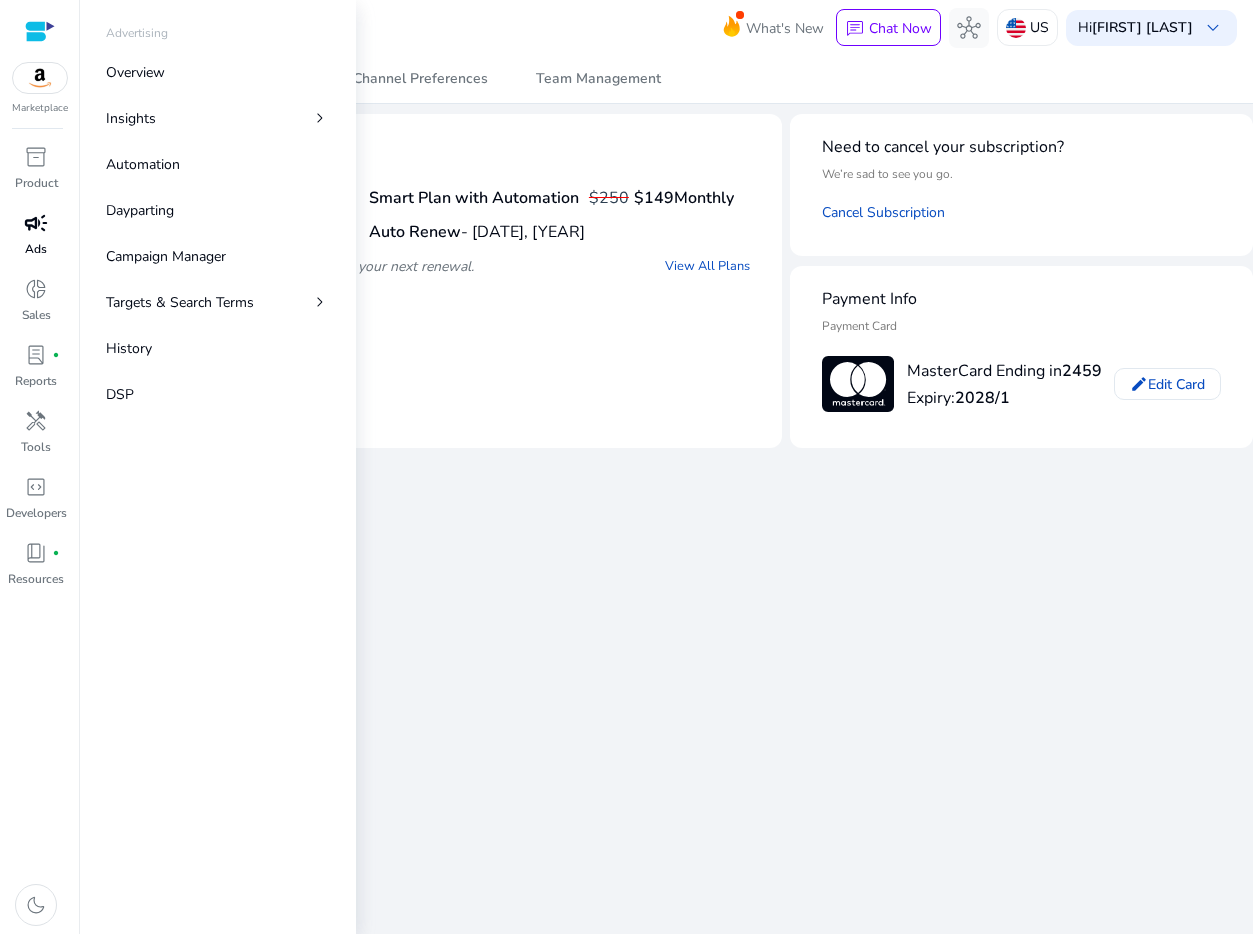 click on "campaign" at bounding box center [36, 223] 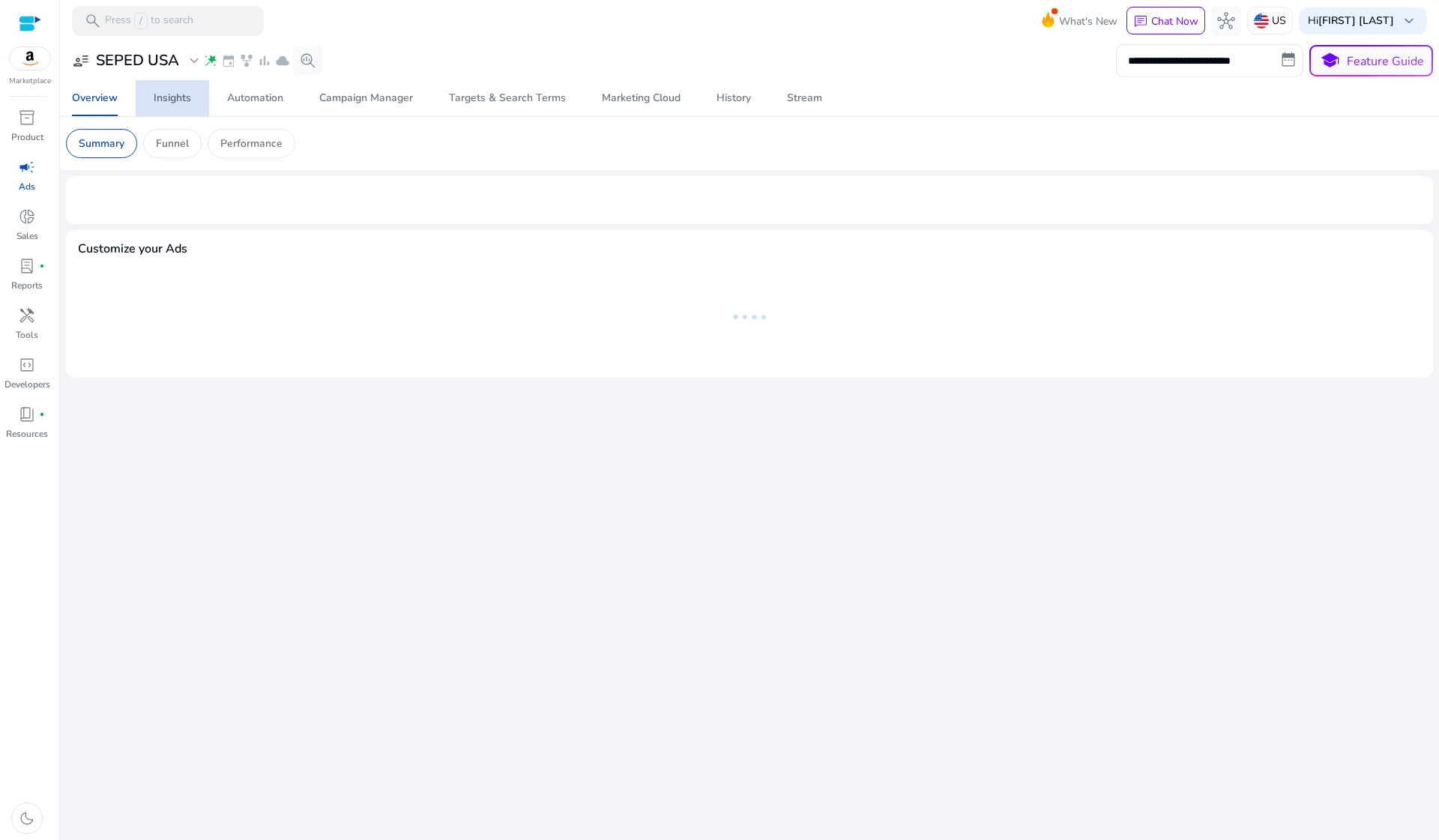 click on "Insights" at bounding box center (172, 98) 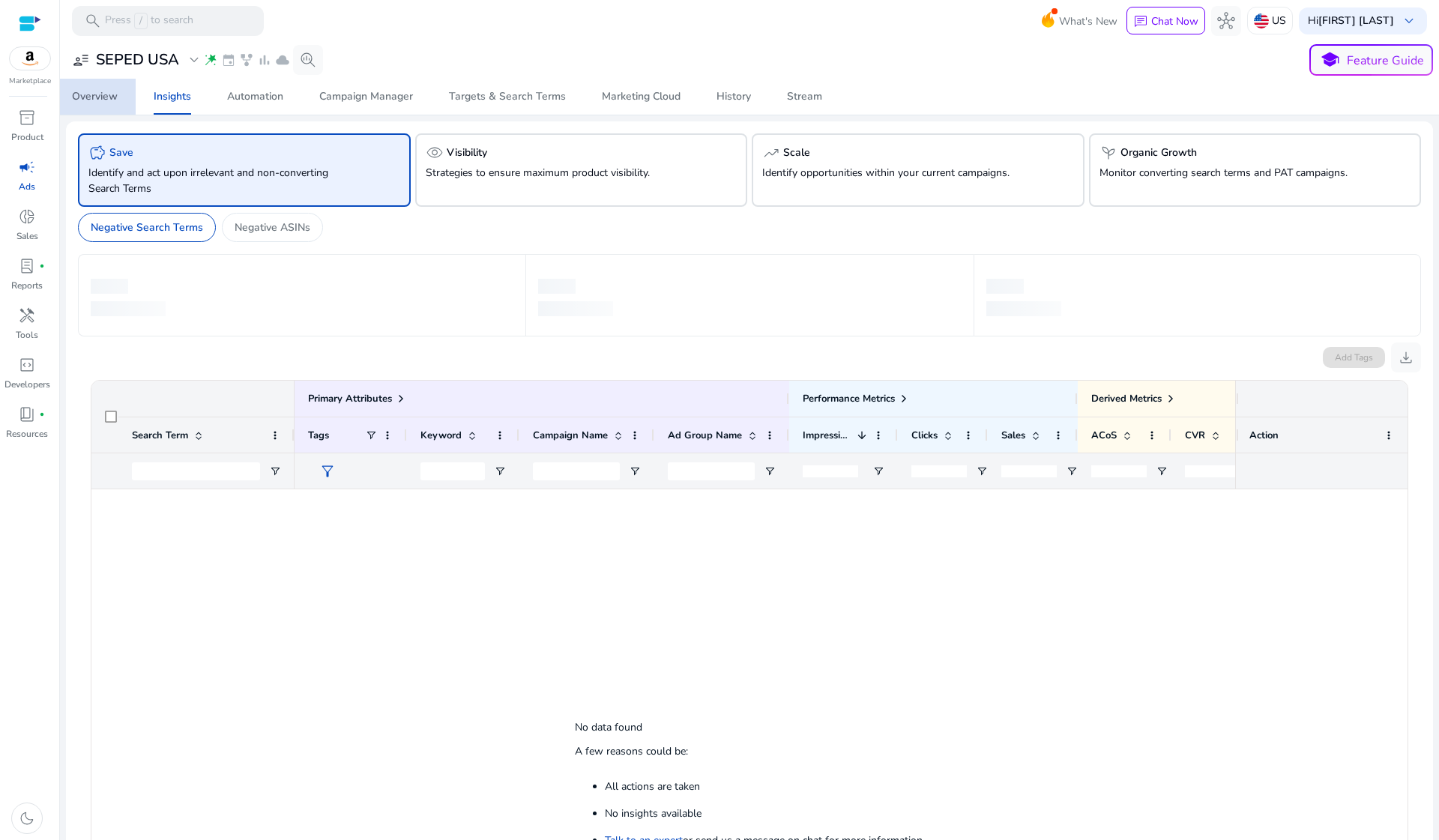 click on "Overview" at bounding box center [94, 97] 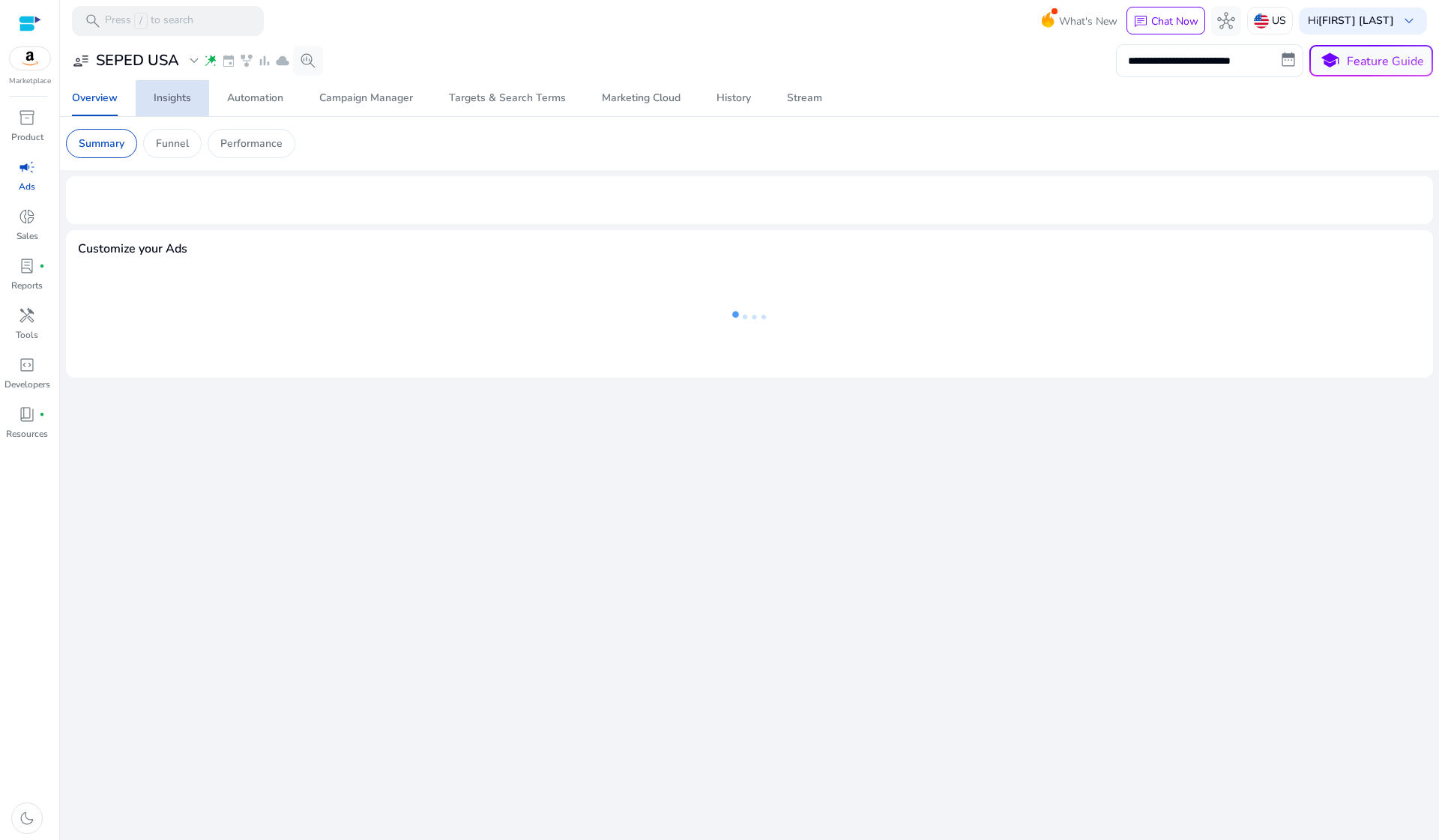 click on "Insights" at bounding box center [172, 98] 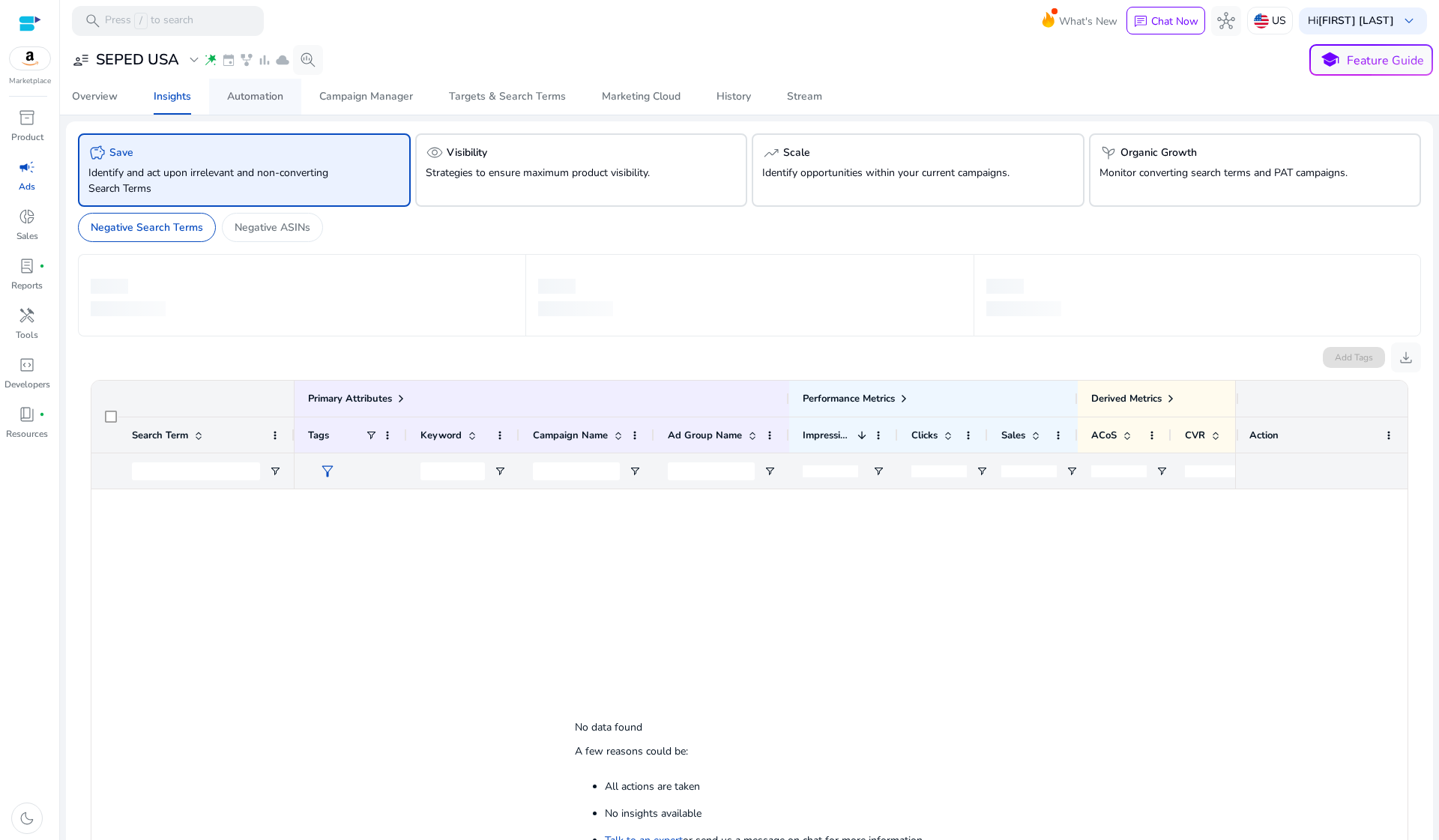click on "Automation" at bounding box center [255, 97] 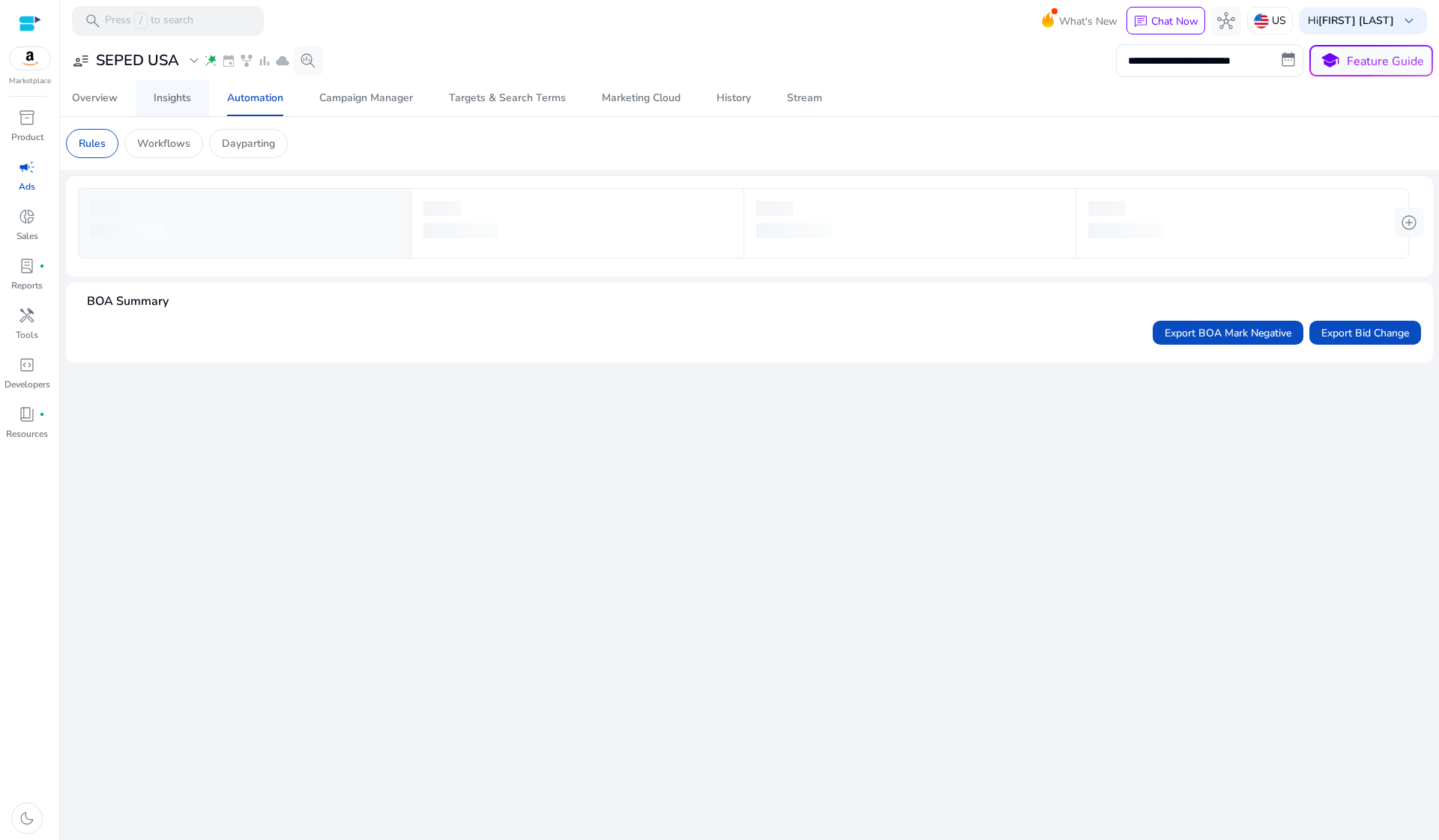 click on "Insights" at bounding box center (172, 98) 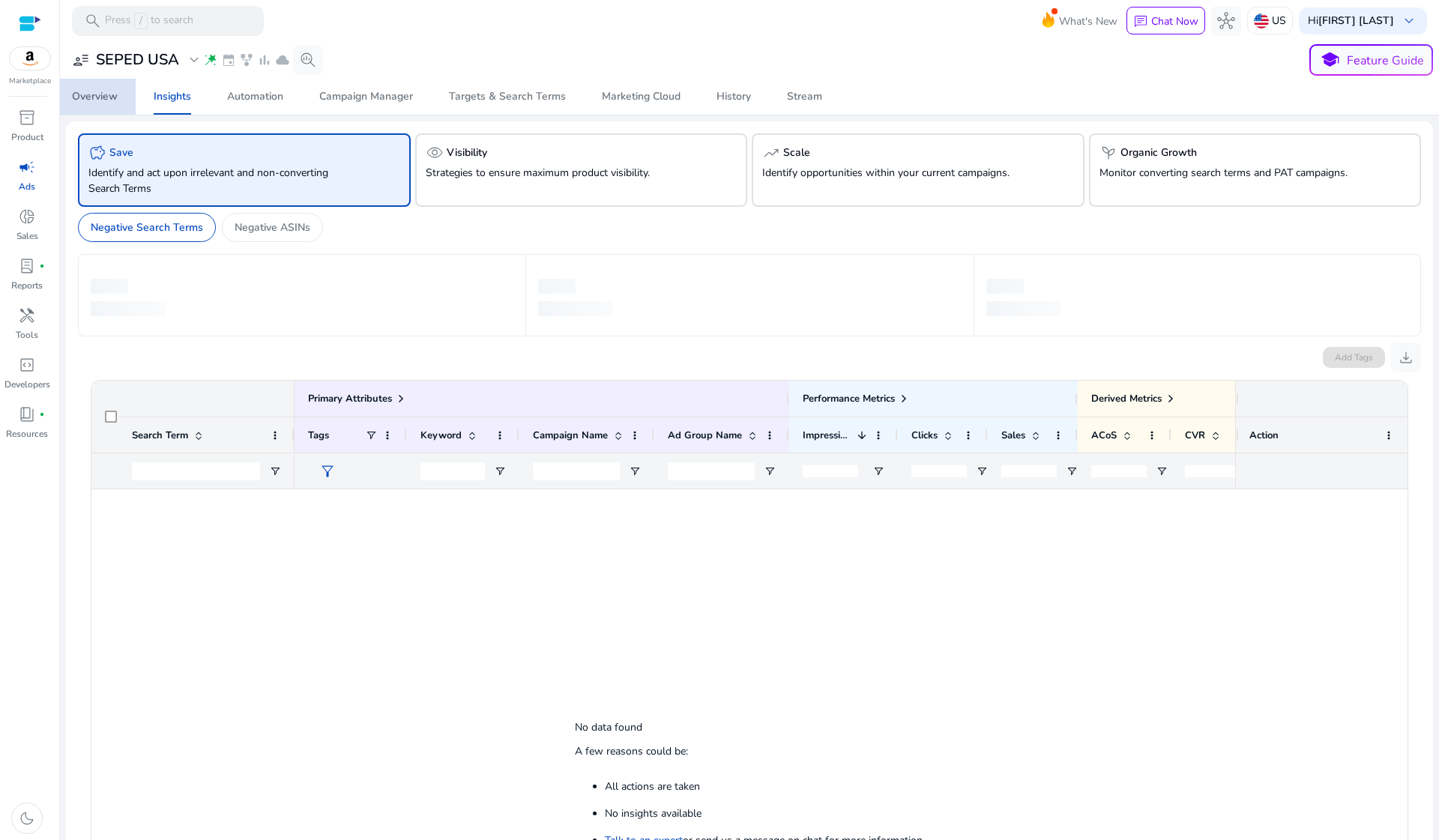 click on "Overview" at bounding box center (94, 97) 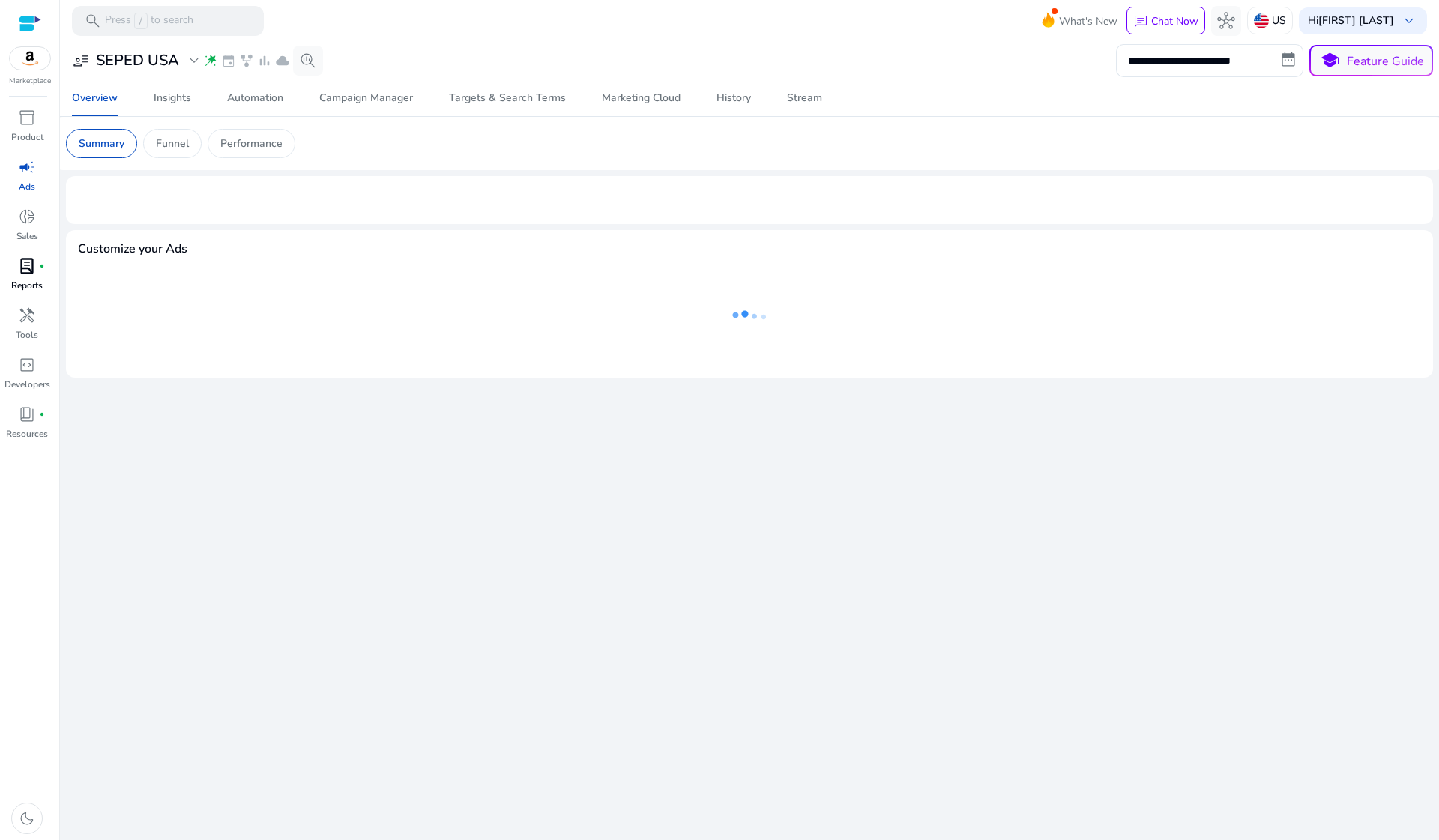 click on "lab_profile" at bounding box center [27, 266] 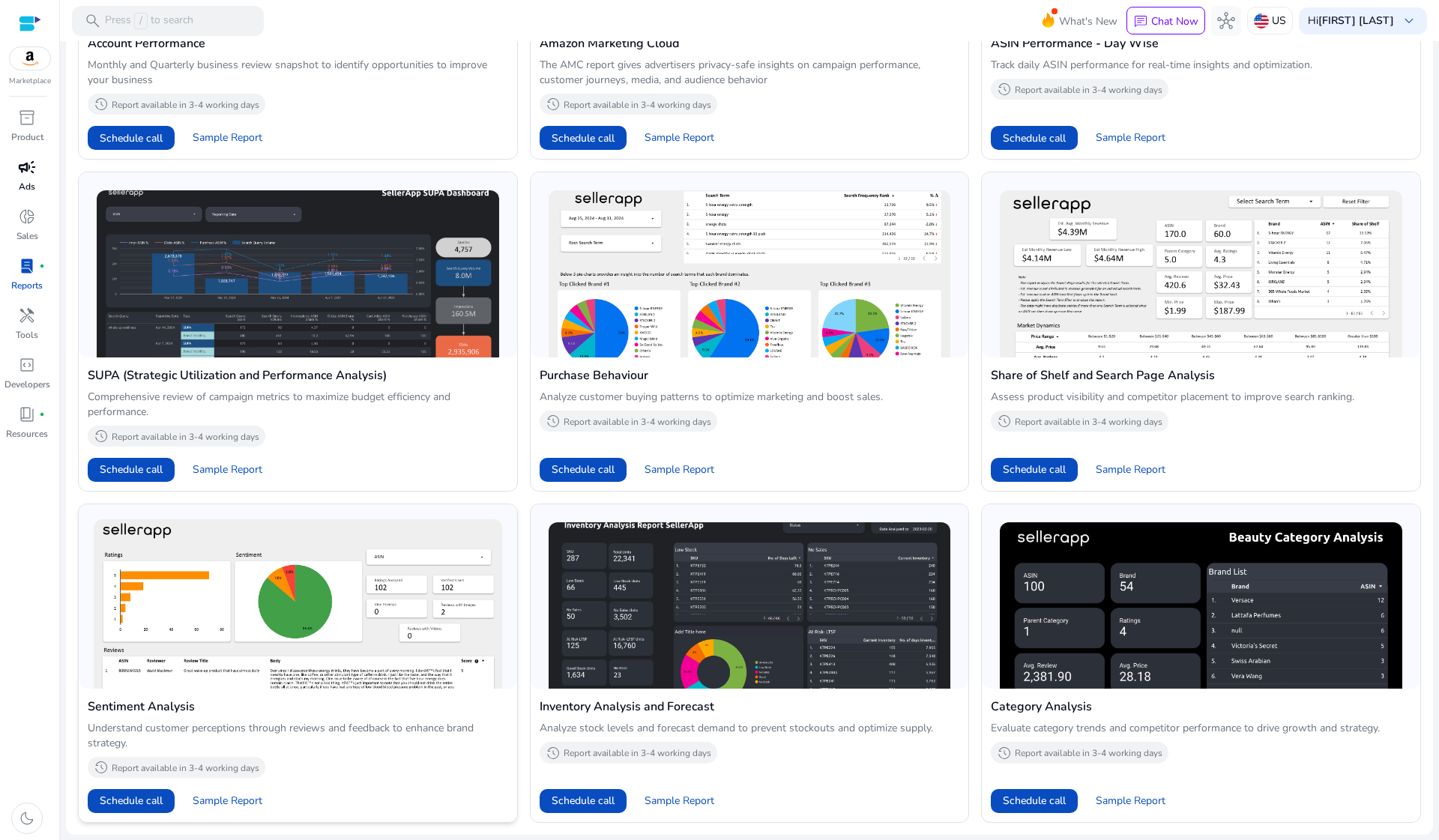 scroll, scrollTop: 600, scrollLeft: 0, axis: vertical 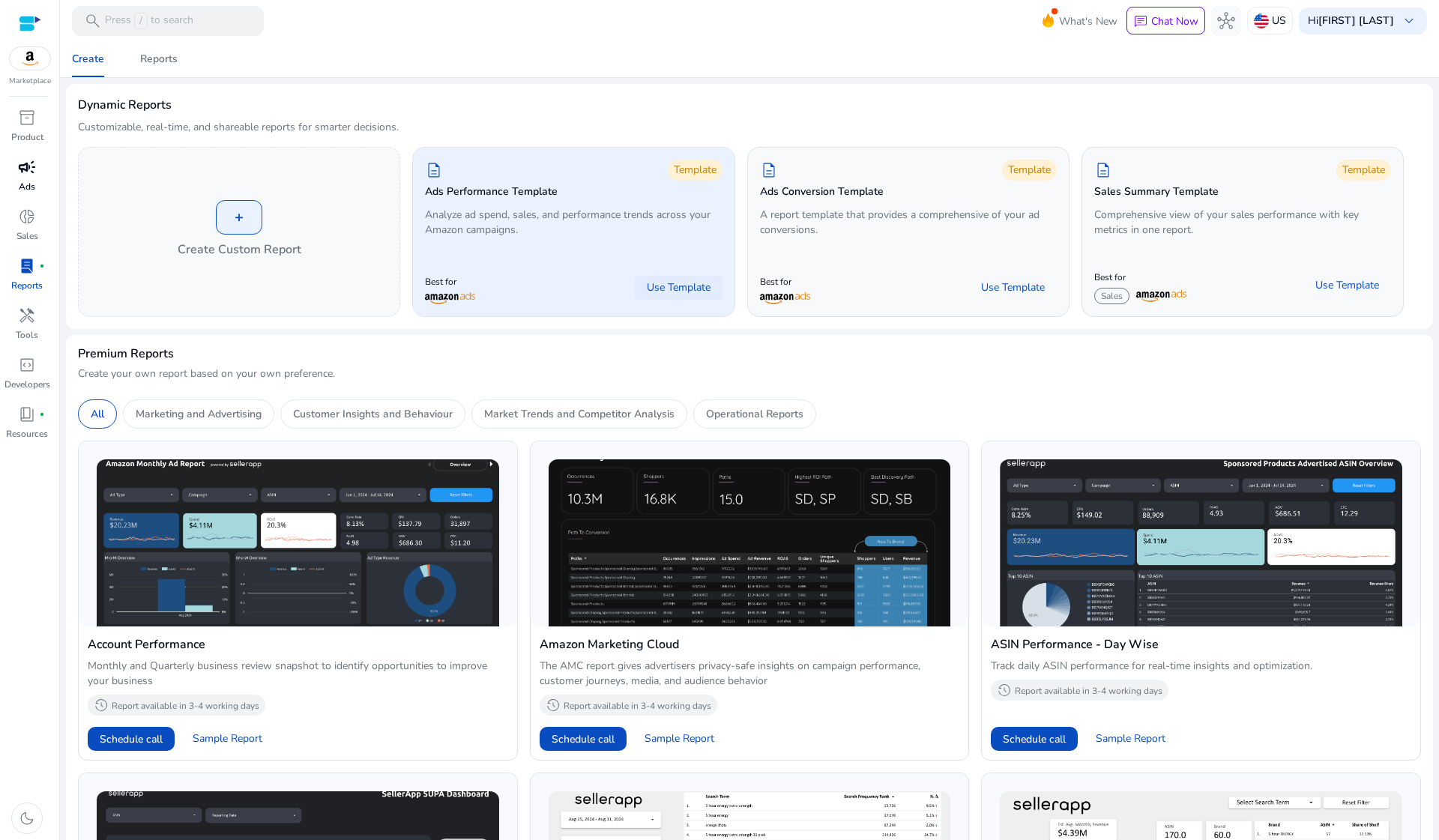 click on "Use Template" 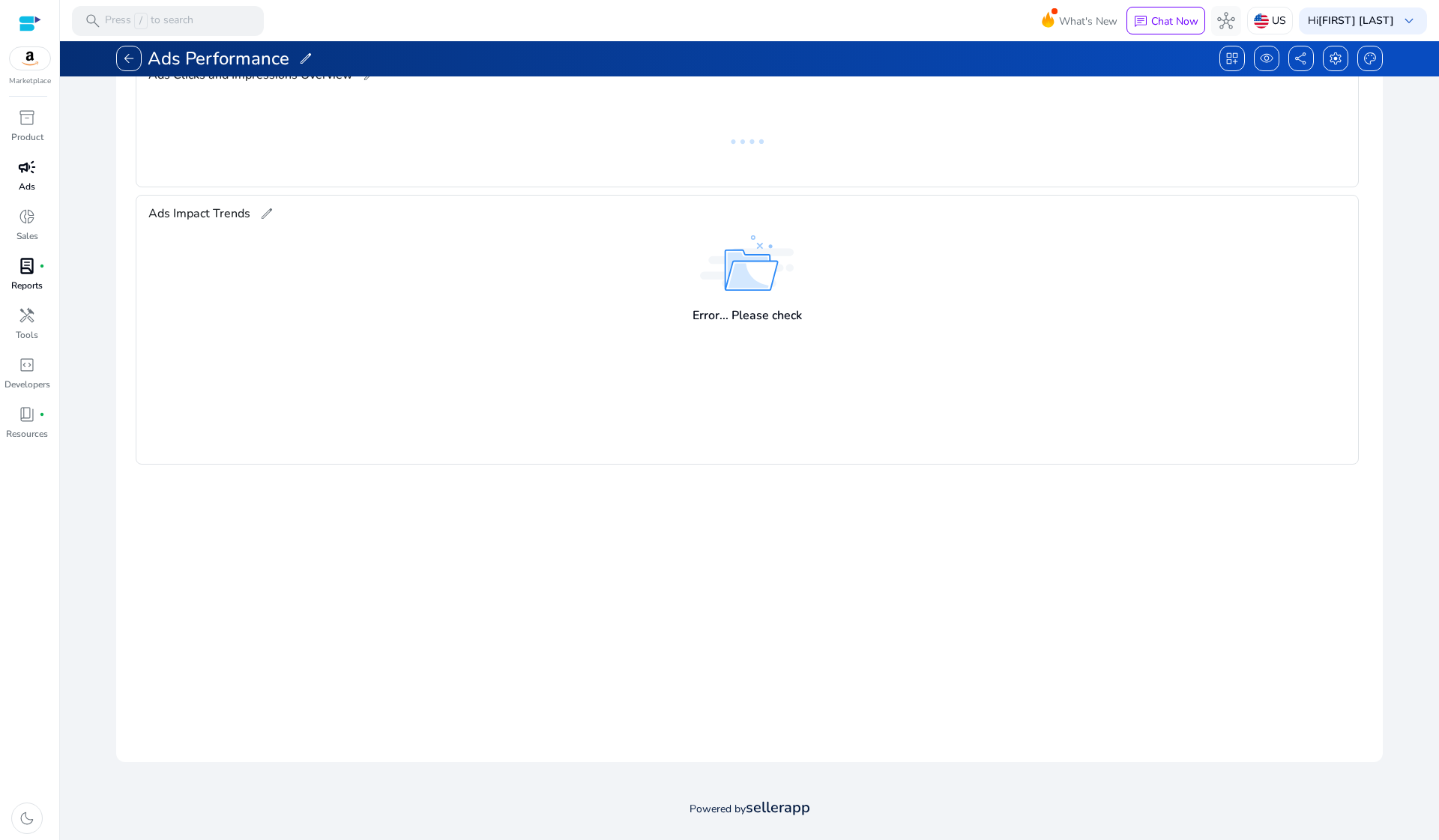 scroll, scrollTop: 390, scrollLeft: 0, axis: vertical 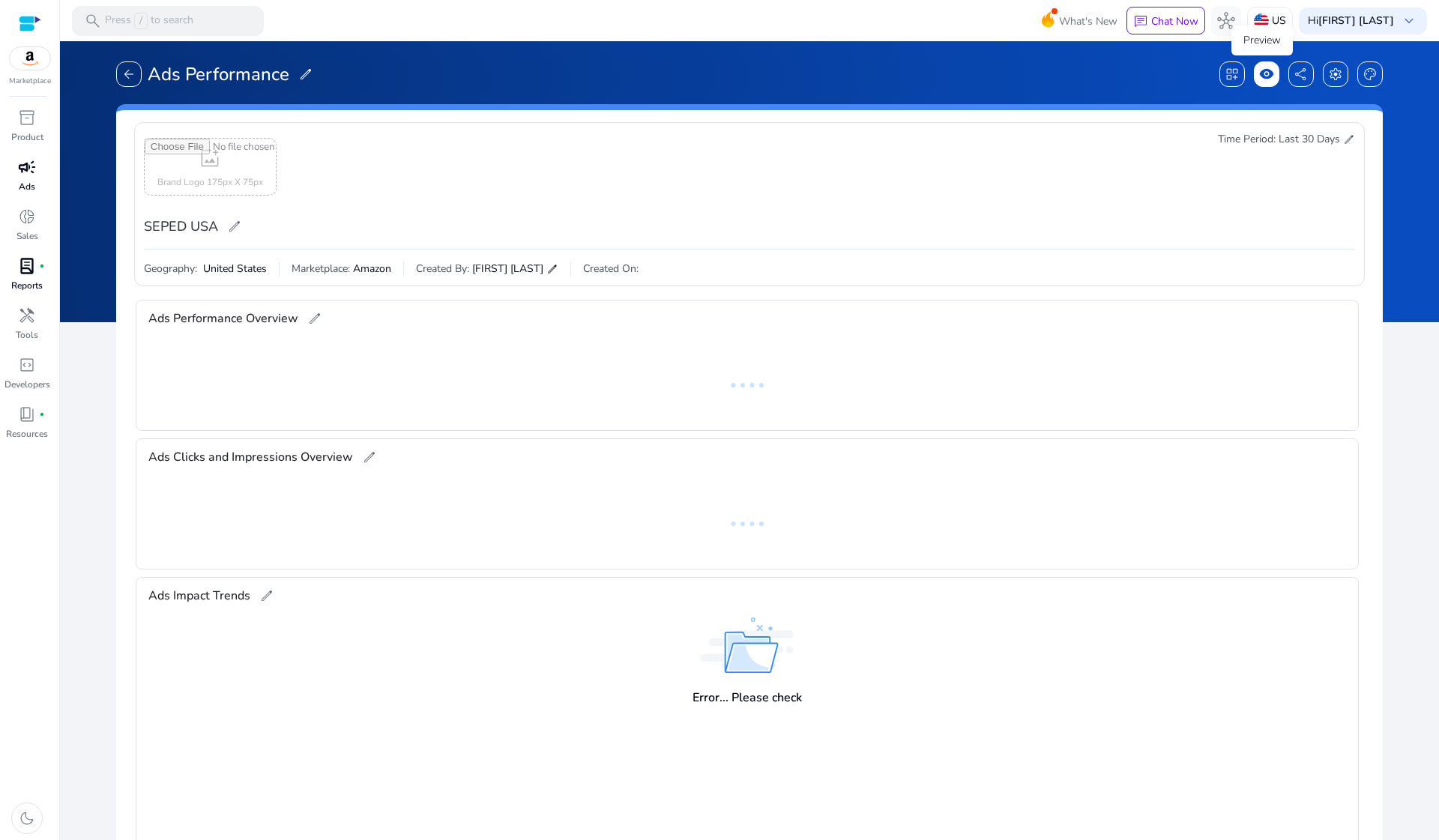 click on "visibility" 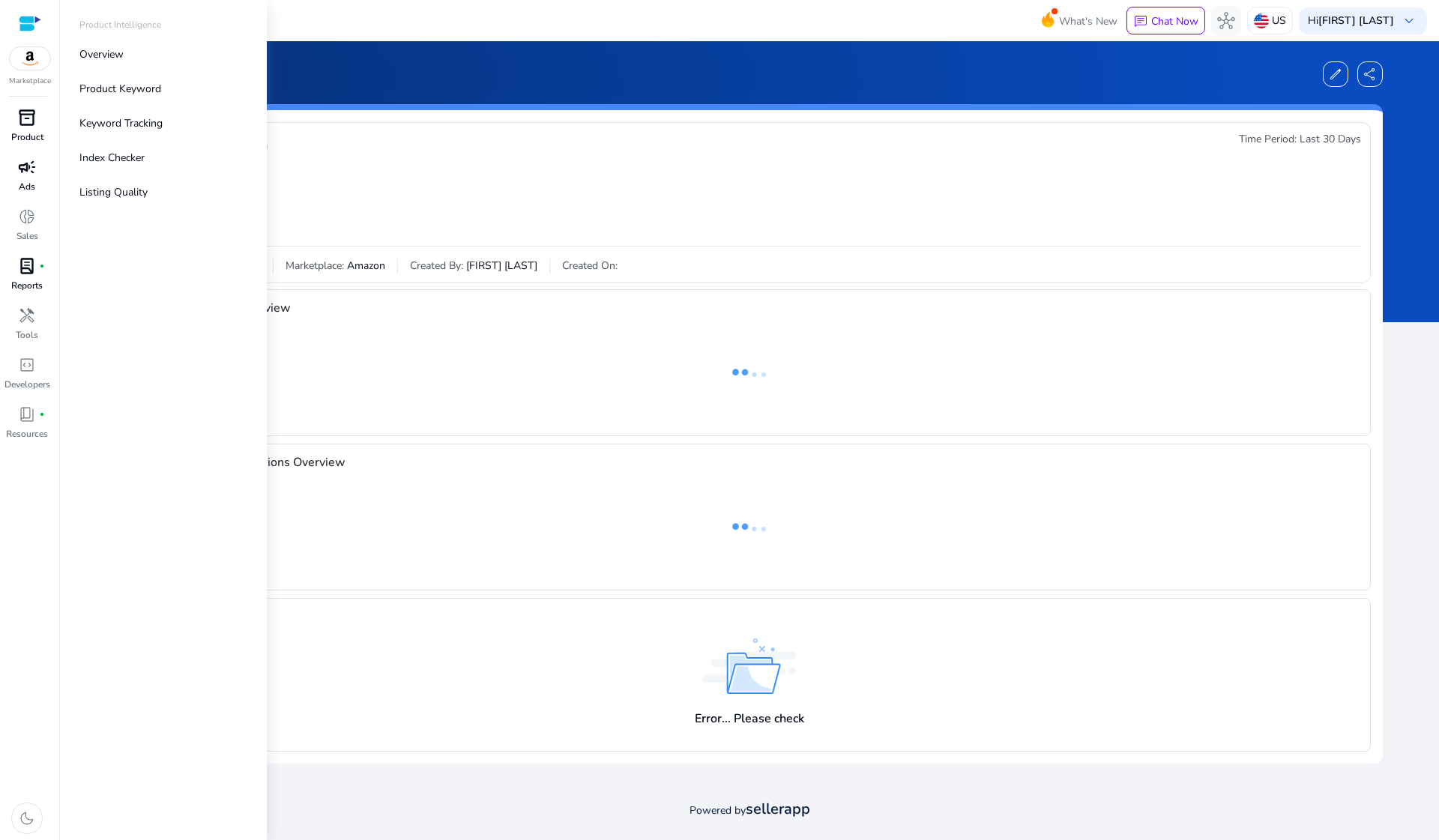 click on "inventory_2" at bounding box center [27, 118] 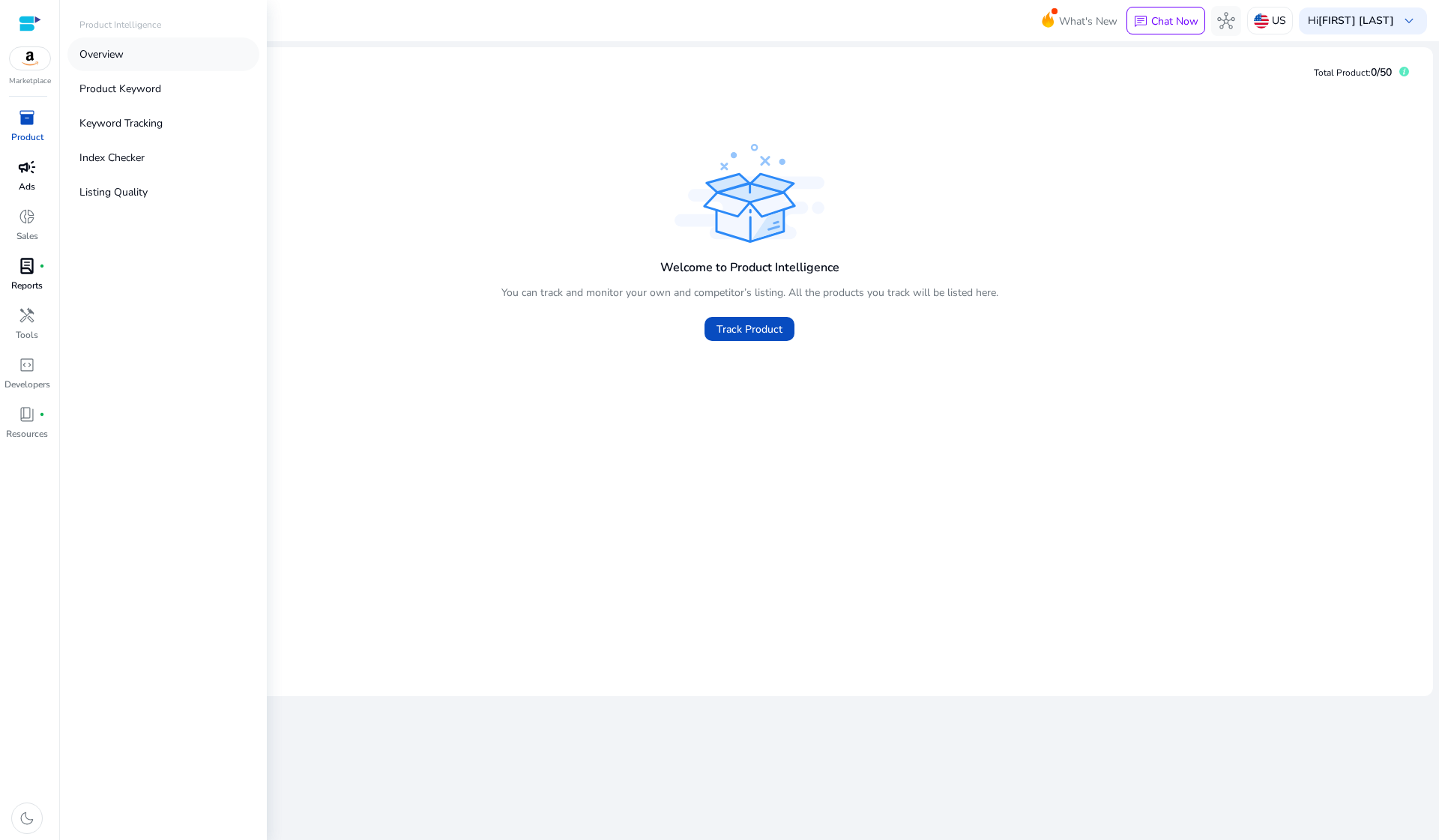 click on "Overview" at bounding box center [101, 54] 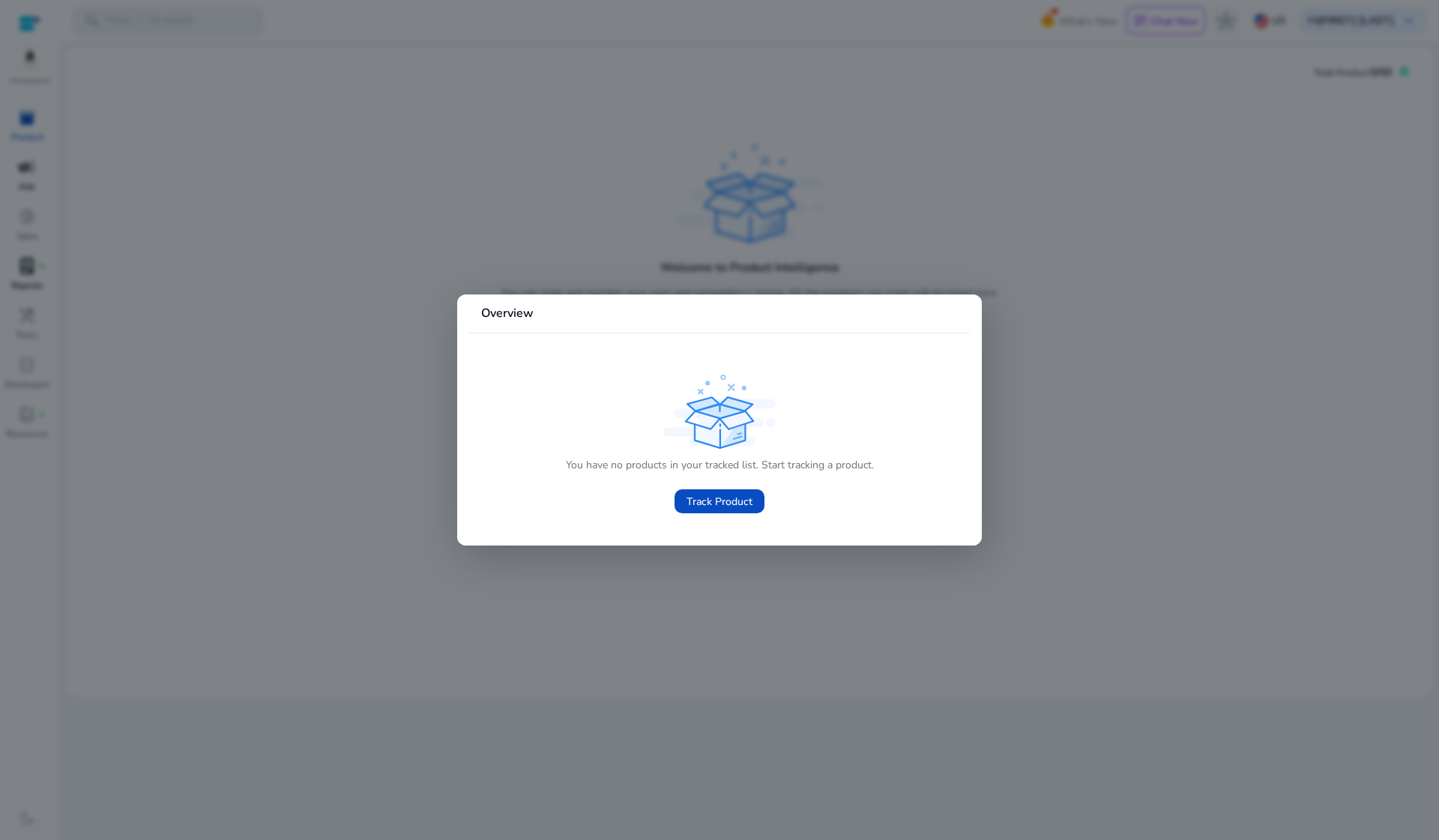 click at bounding box center [720, 420] 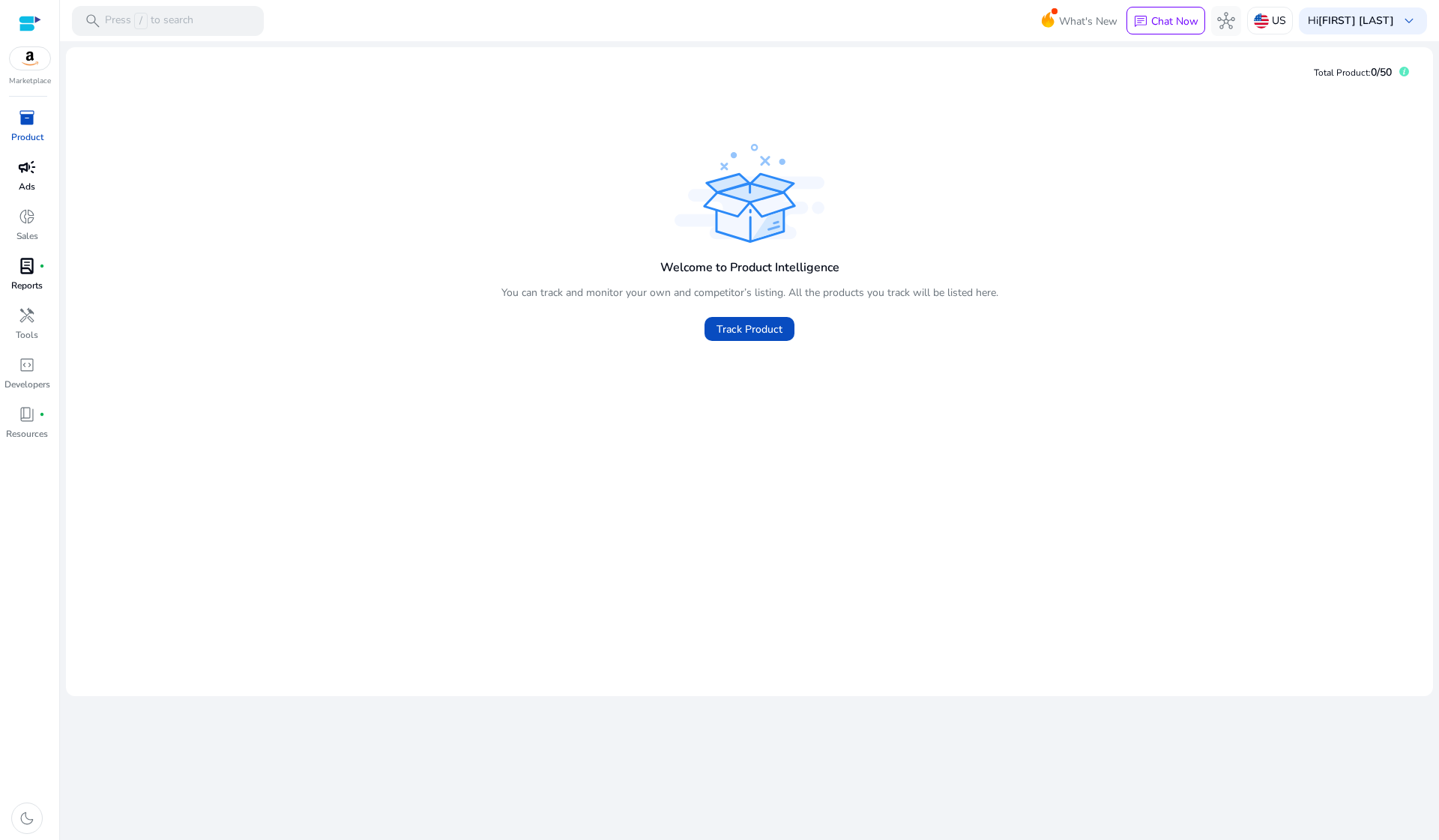 click on "inventory_2" at bounding box center [27, 118] 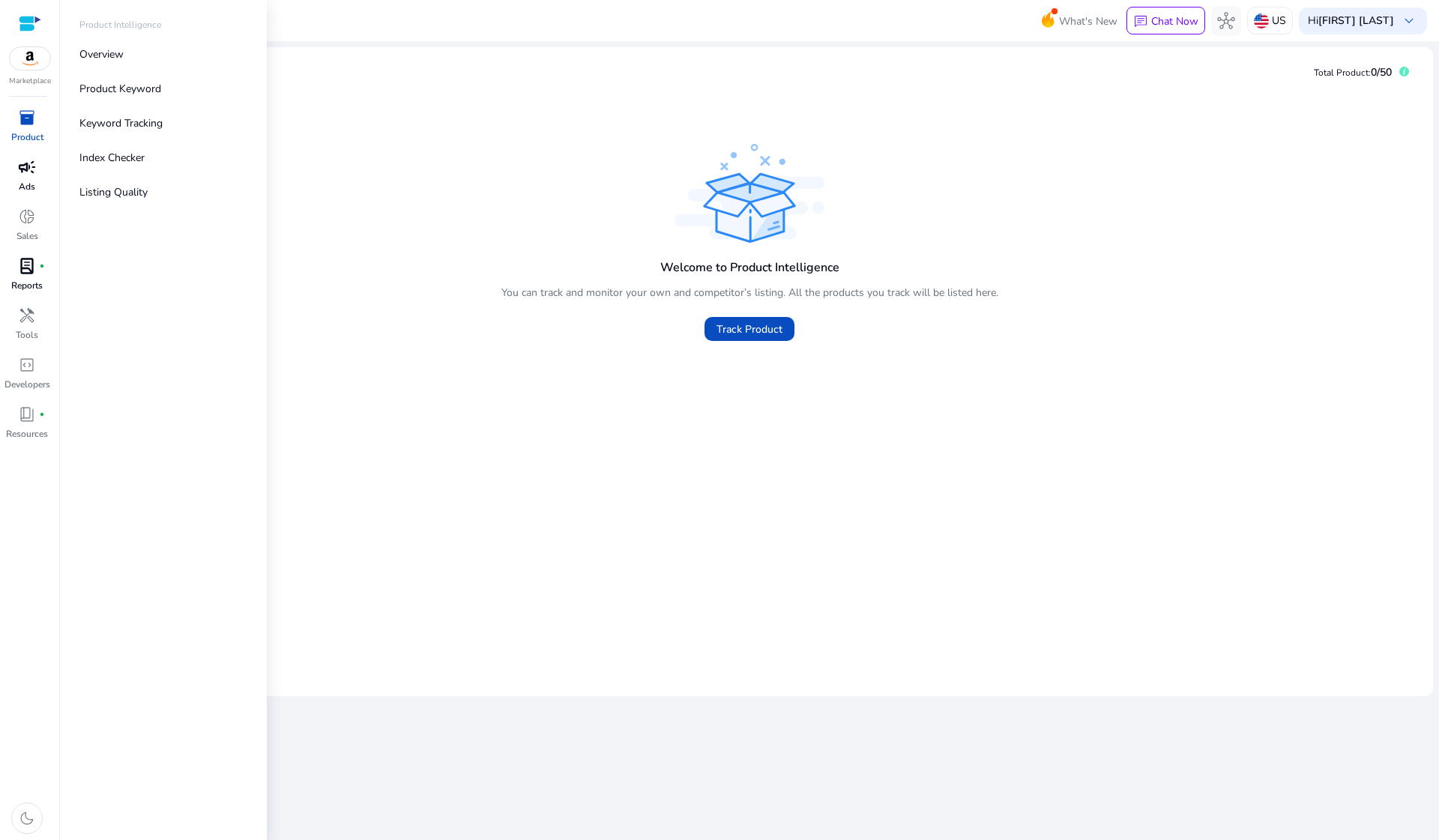 click on "campaign" at bounding box center [27, 167] 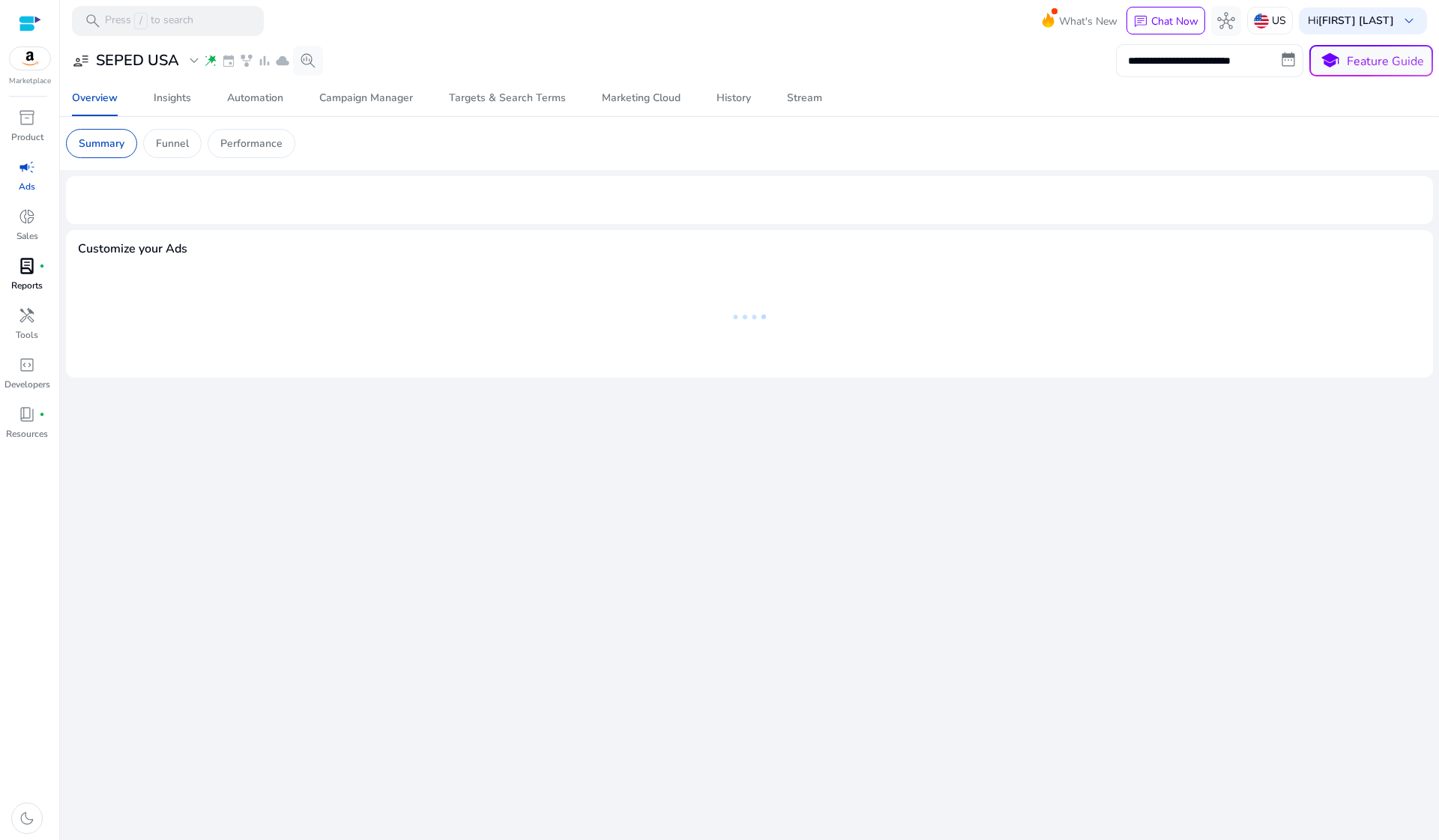 click on "**********" at bounding box center (1210, 61) 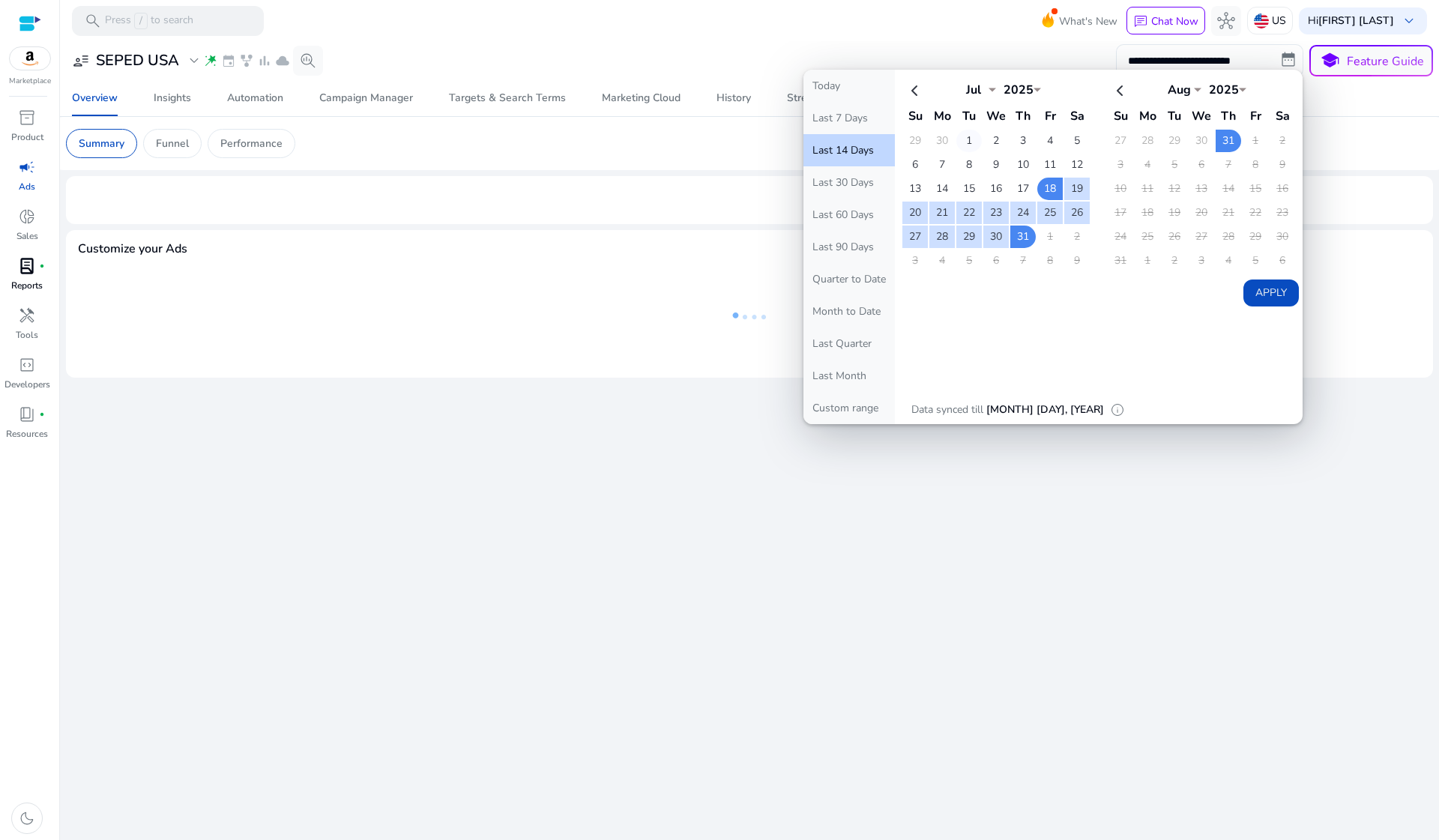 click on "1" 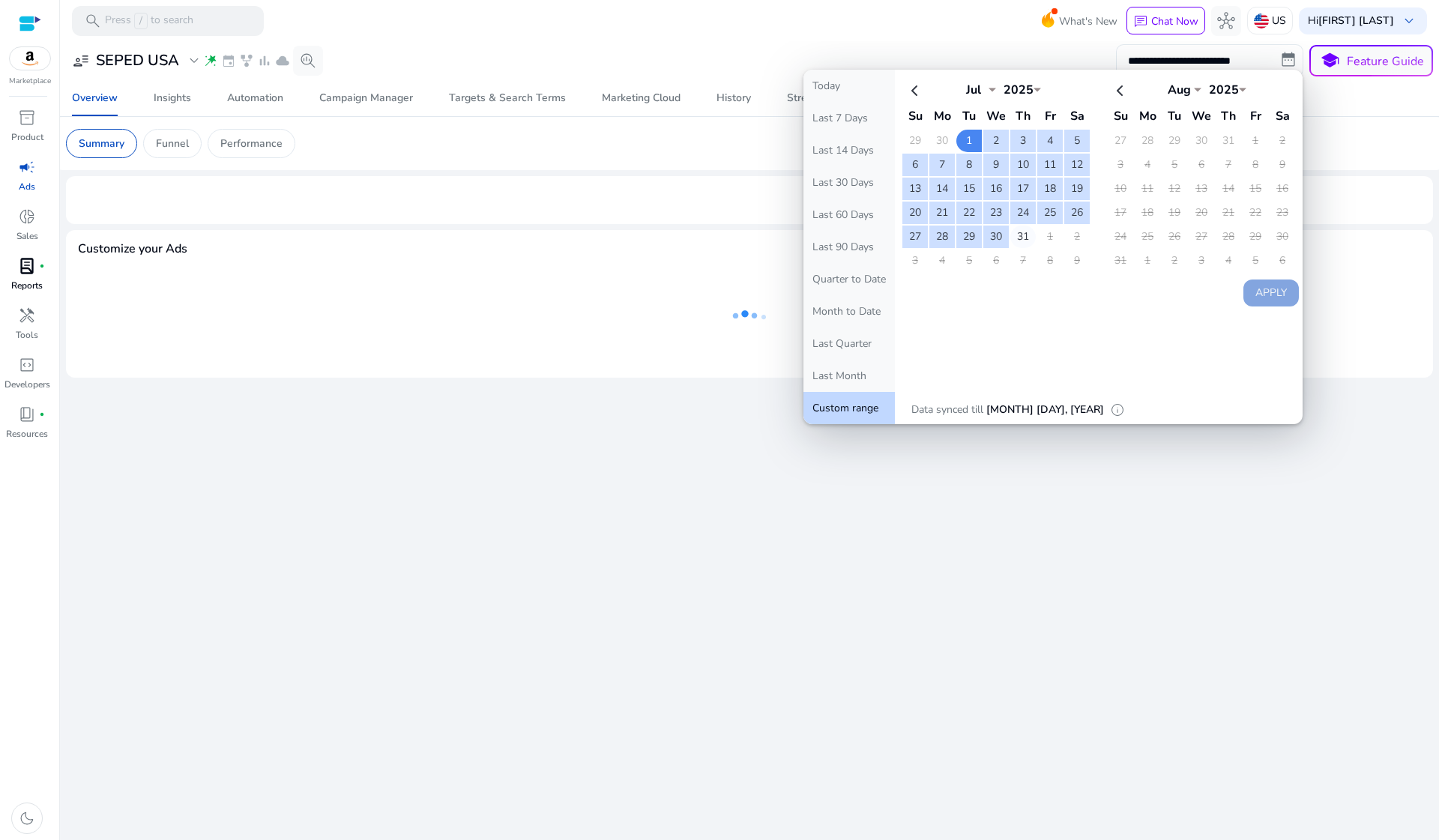 click on "31" 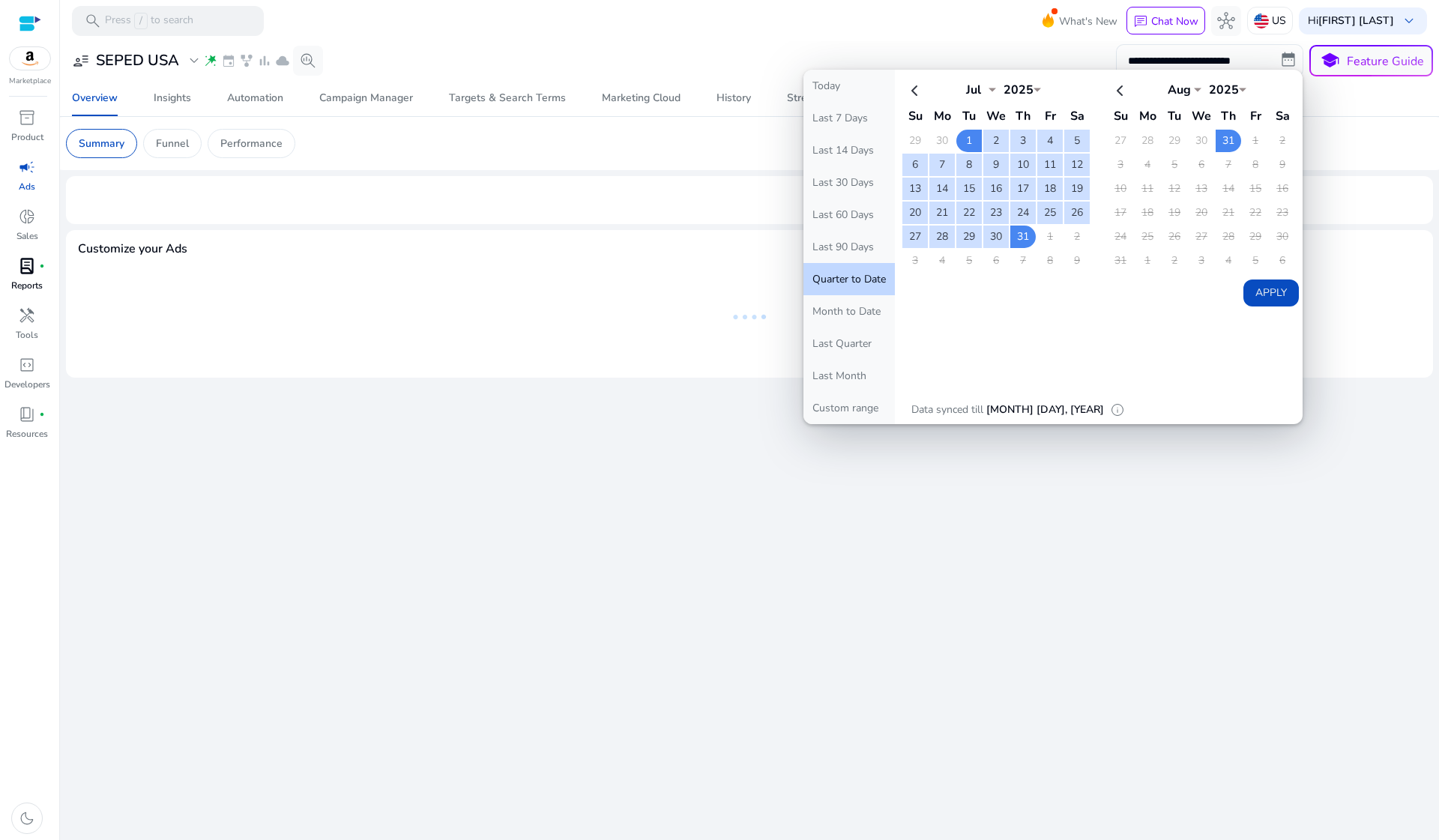 click on "Apply" 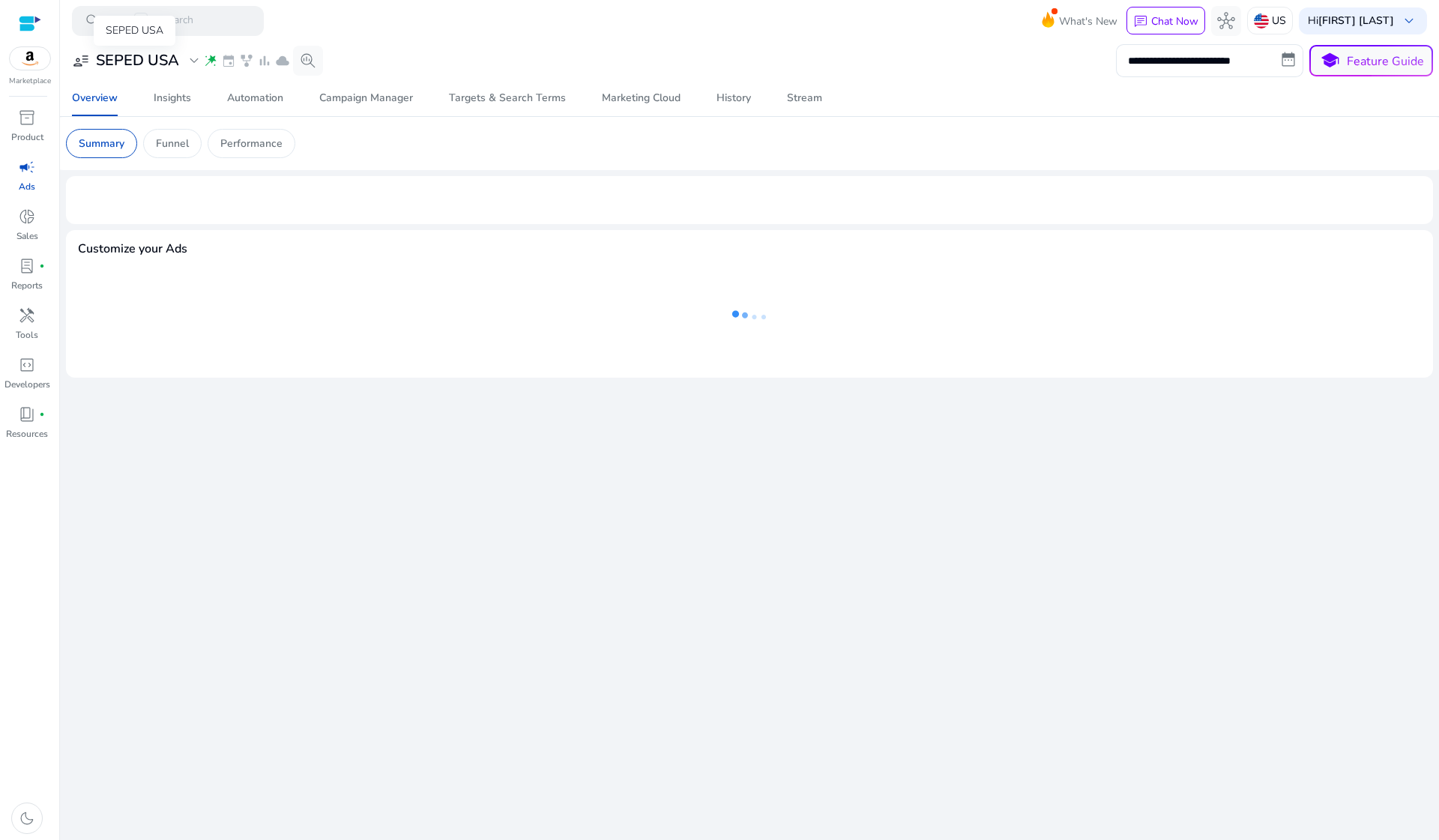 click on "expand_more" 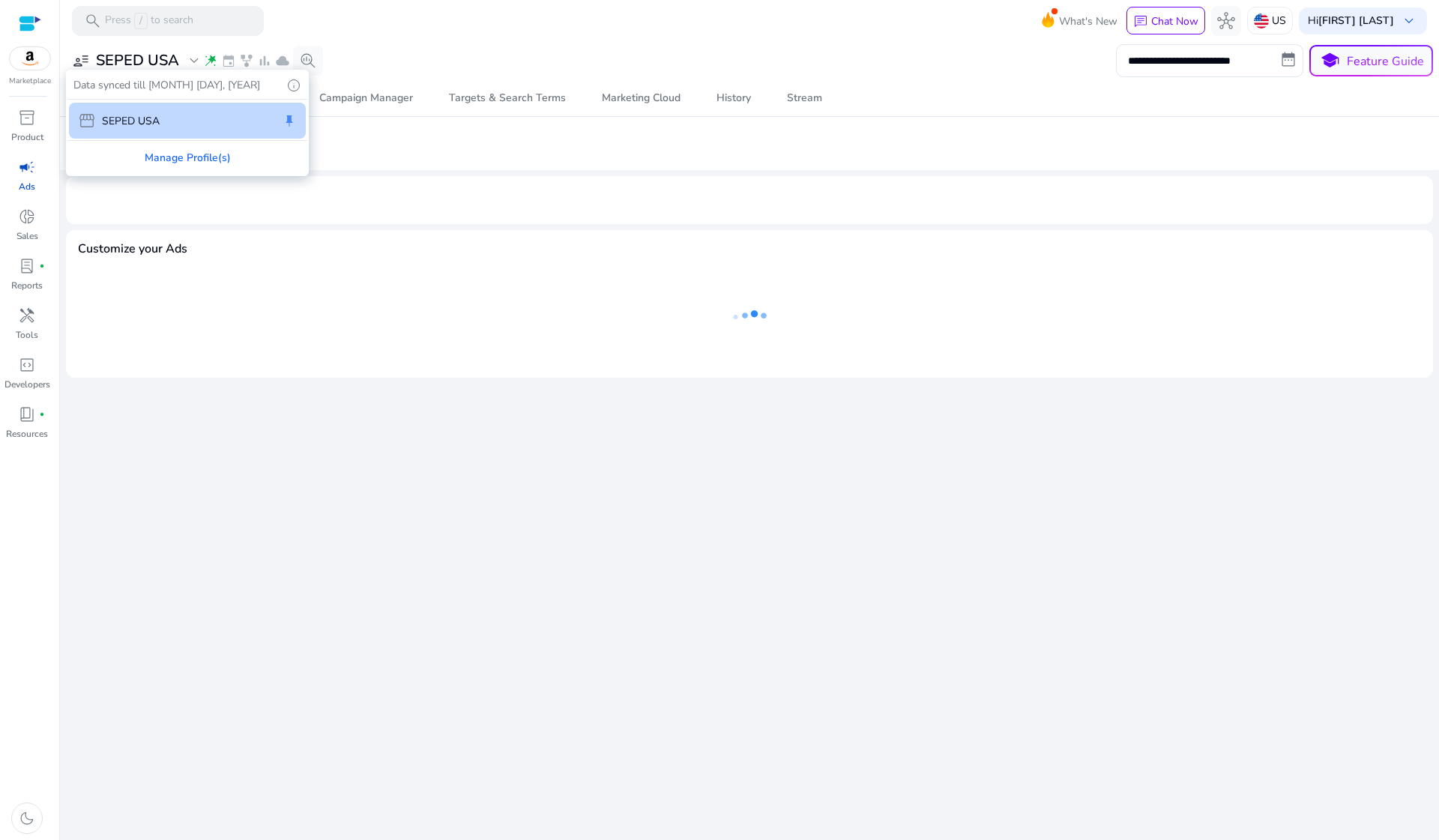 click at bounding box center [720, 420] 